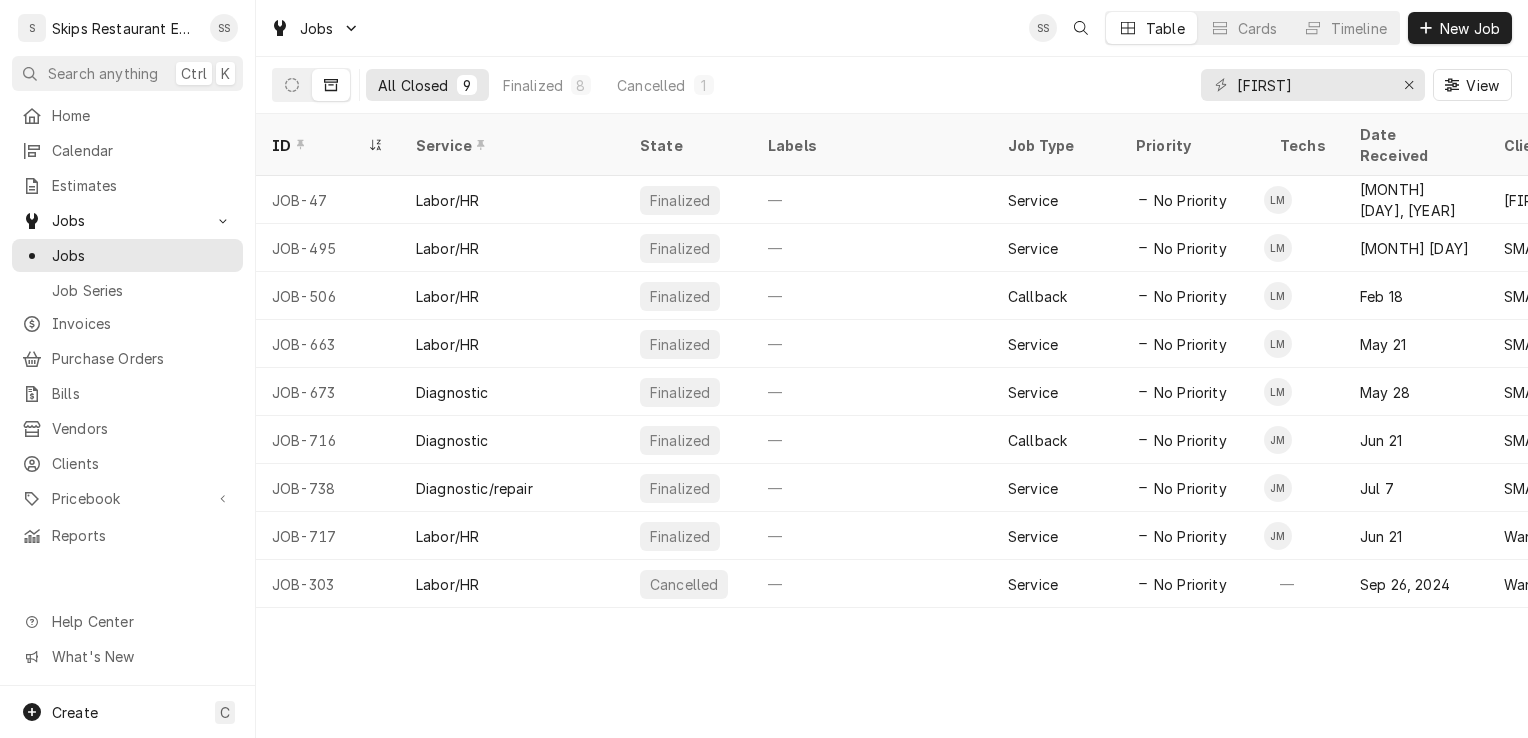 scroll, scrollTop: 0, scrollLeft: 0, axis: both 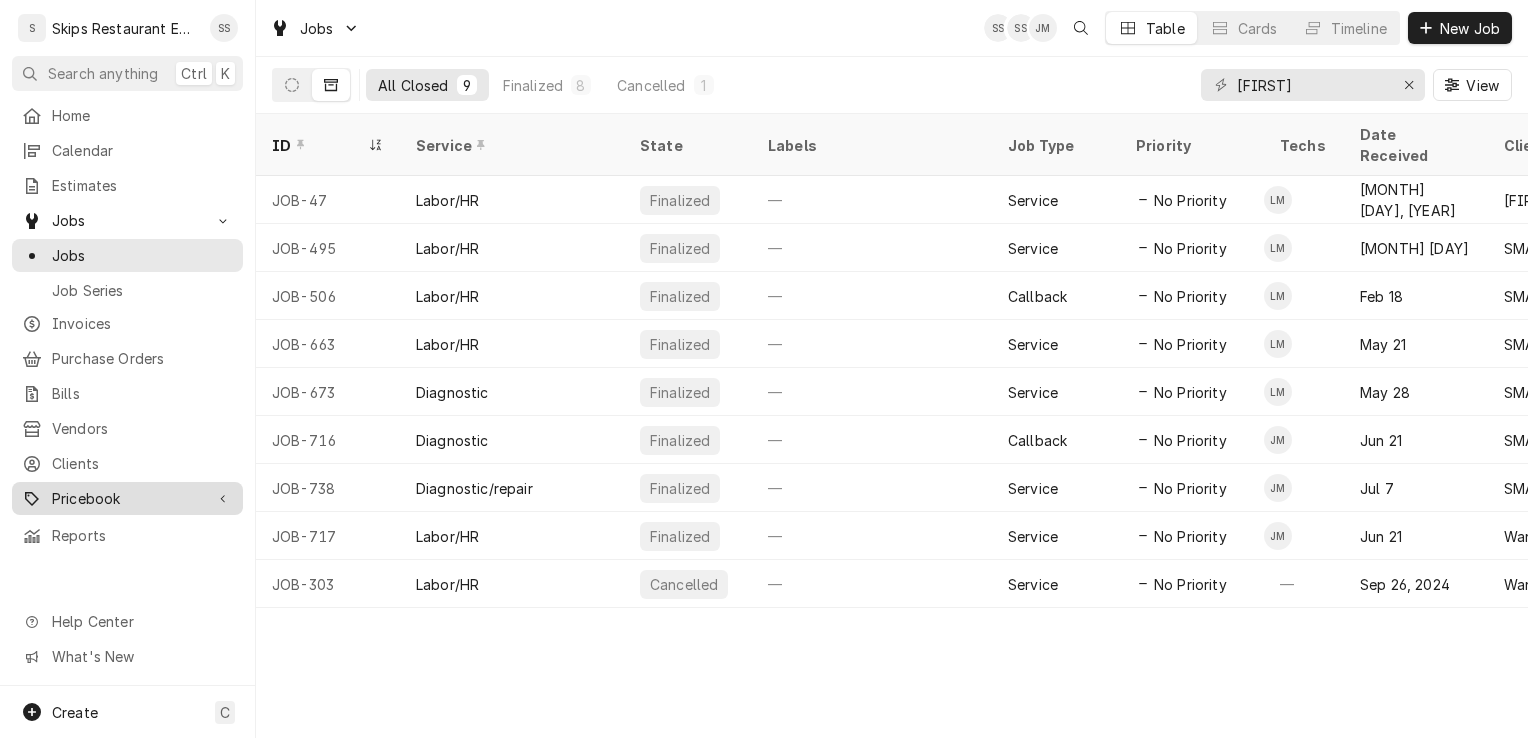 click on "Pricebook" at bounding box center (127, 498) 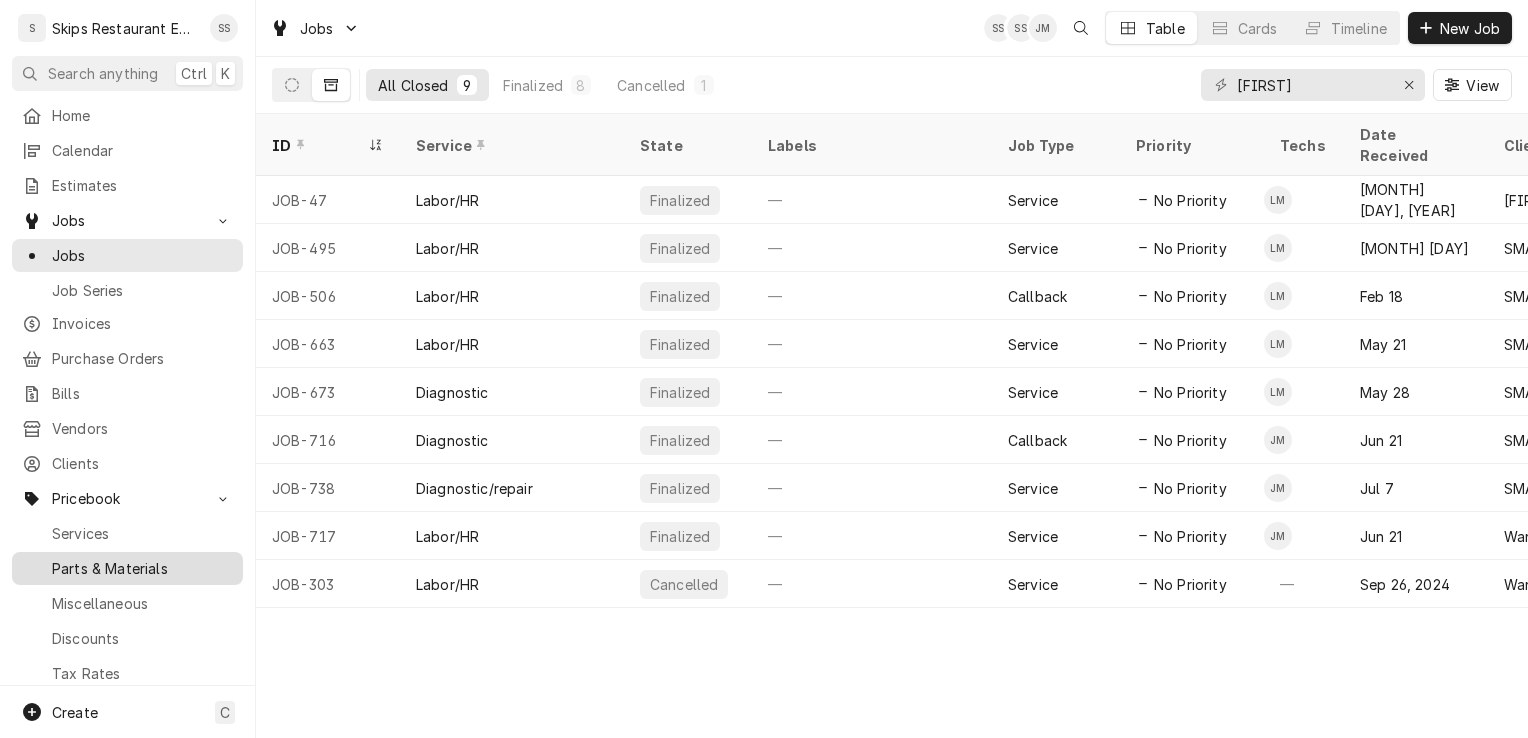 click on "Parts & Materials" at bounding box center [142, 568] 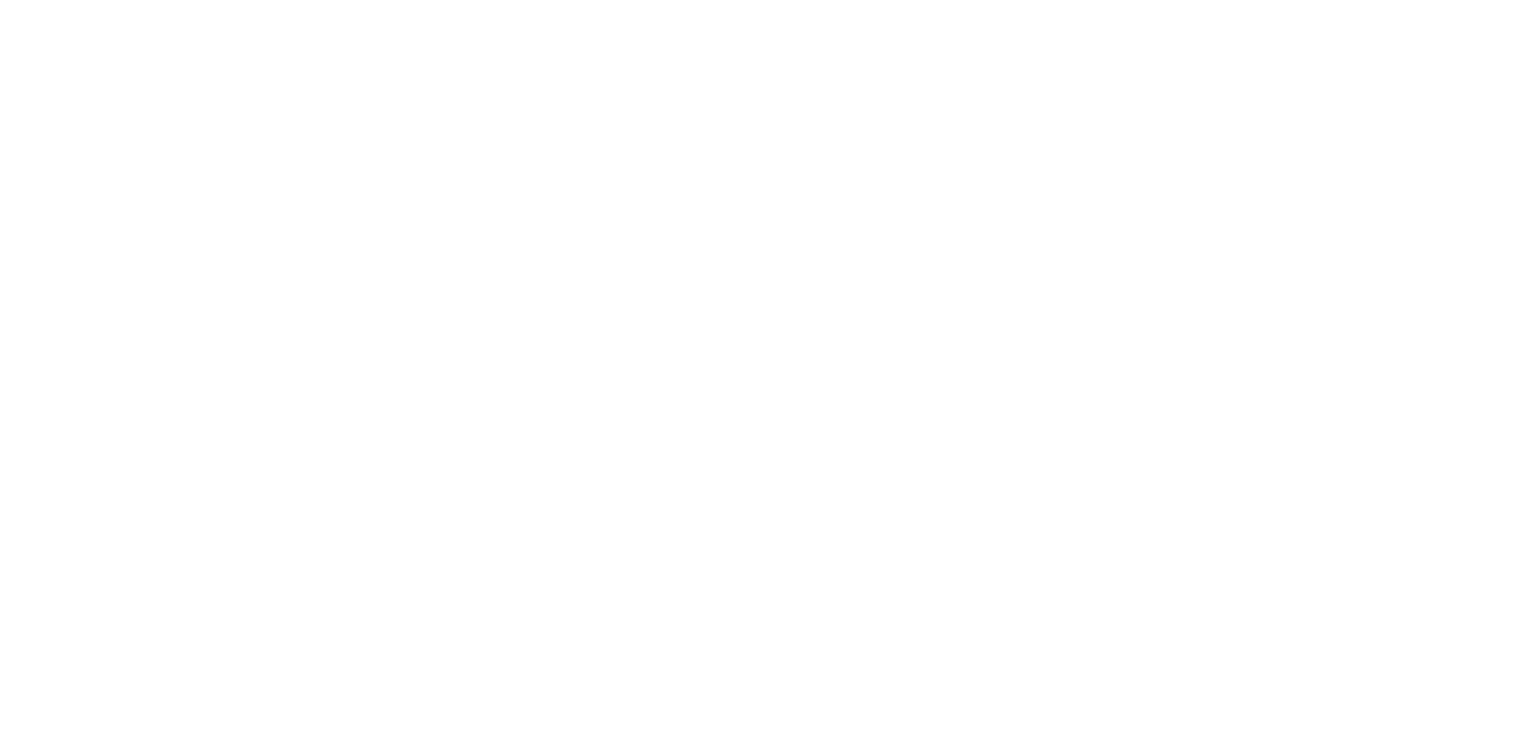 scroll, scrollTop: 0, scrollLeft: 0, axis: both 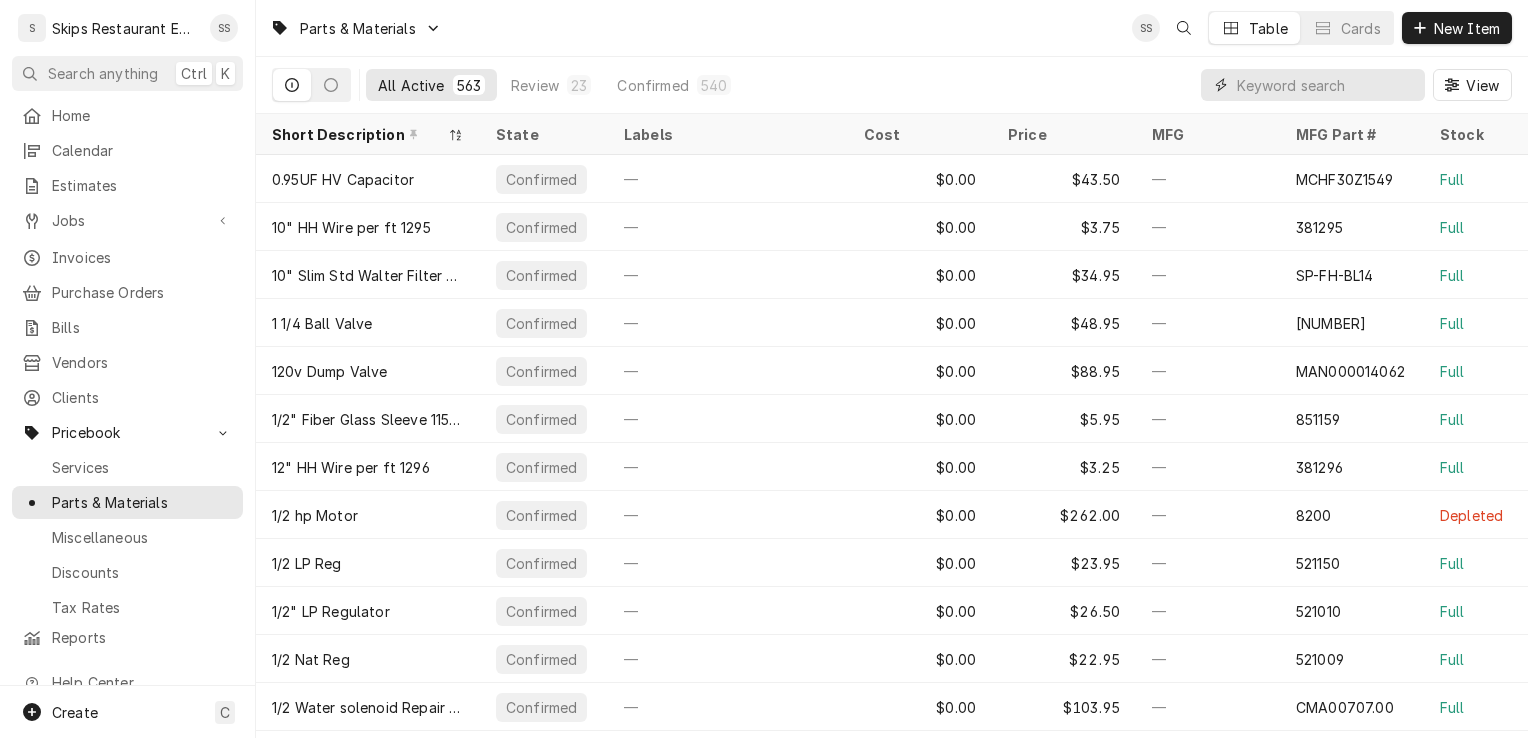 click at bounding box center (1326, 85) 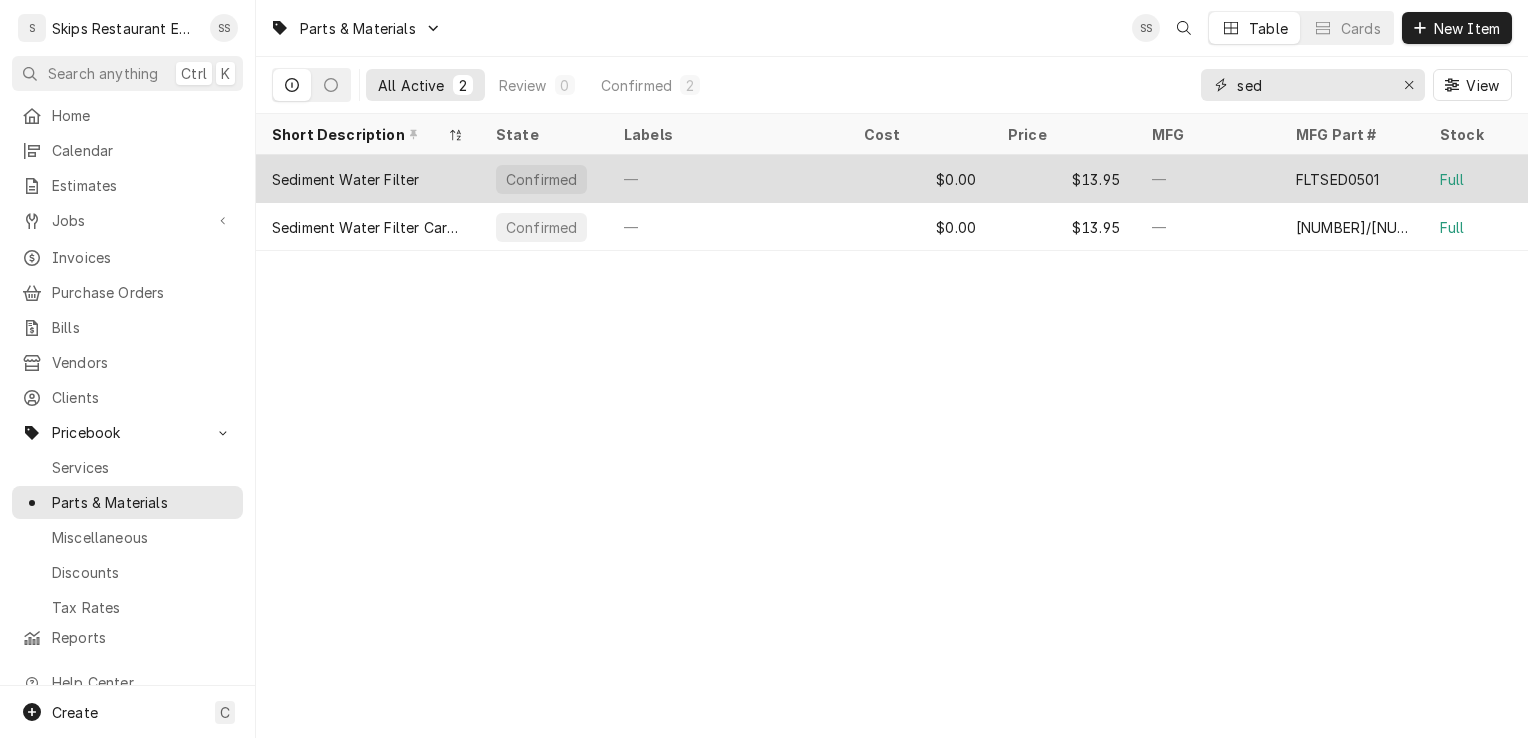 type on "sed" 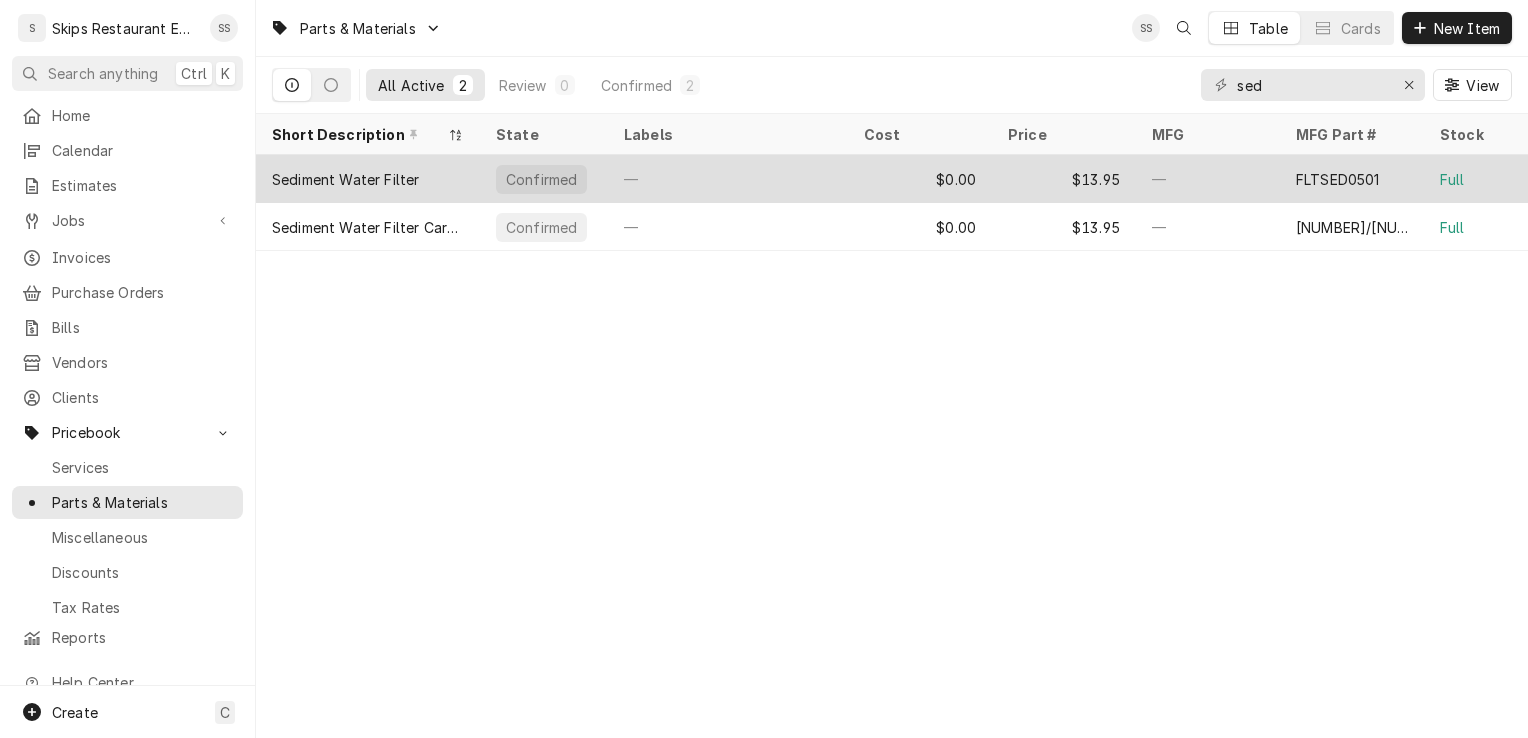 click on "FLTSED0501" at bounding box center (1338, 179) 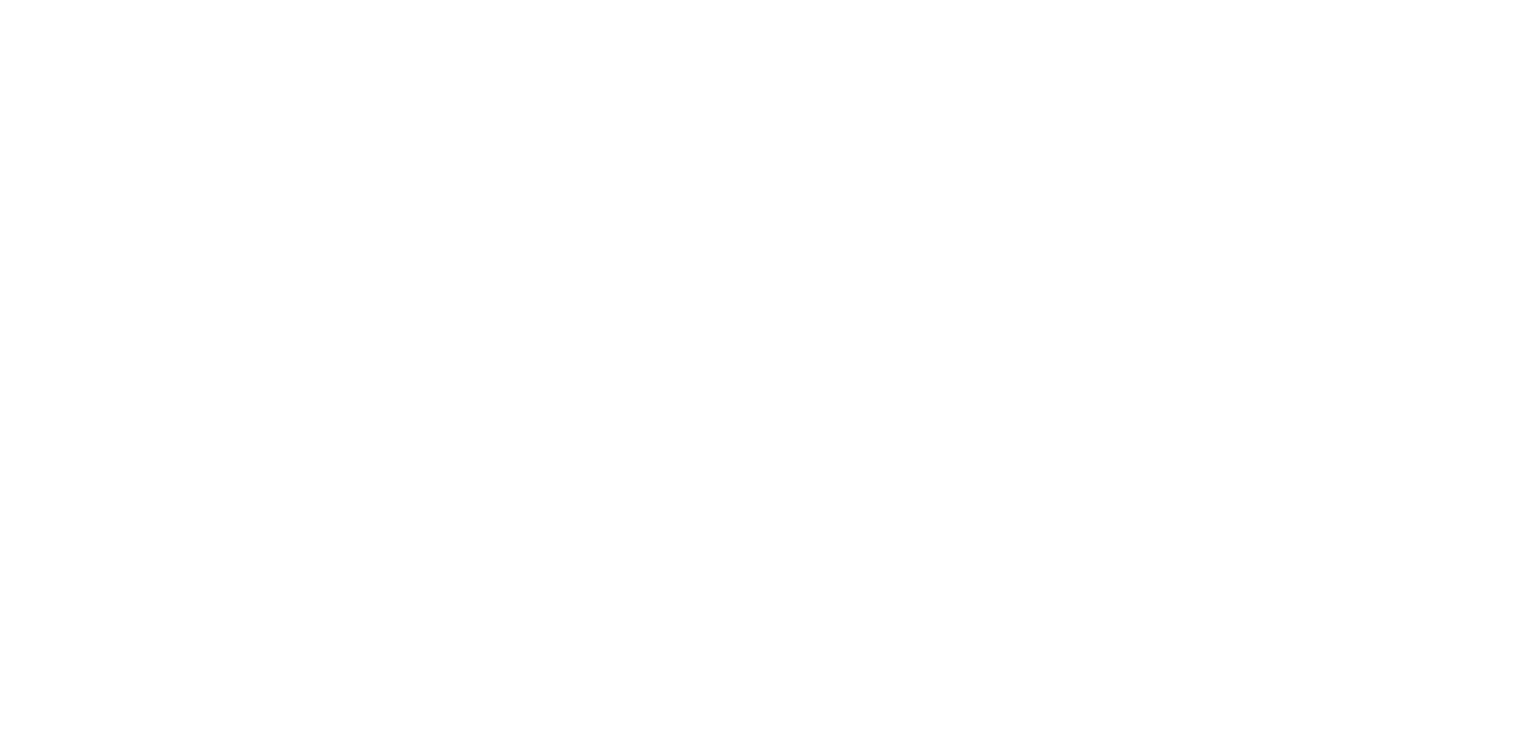 scroll, scrollTop: 0, scrollLeft: 0, axis: both 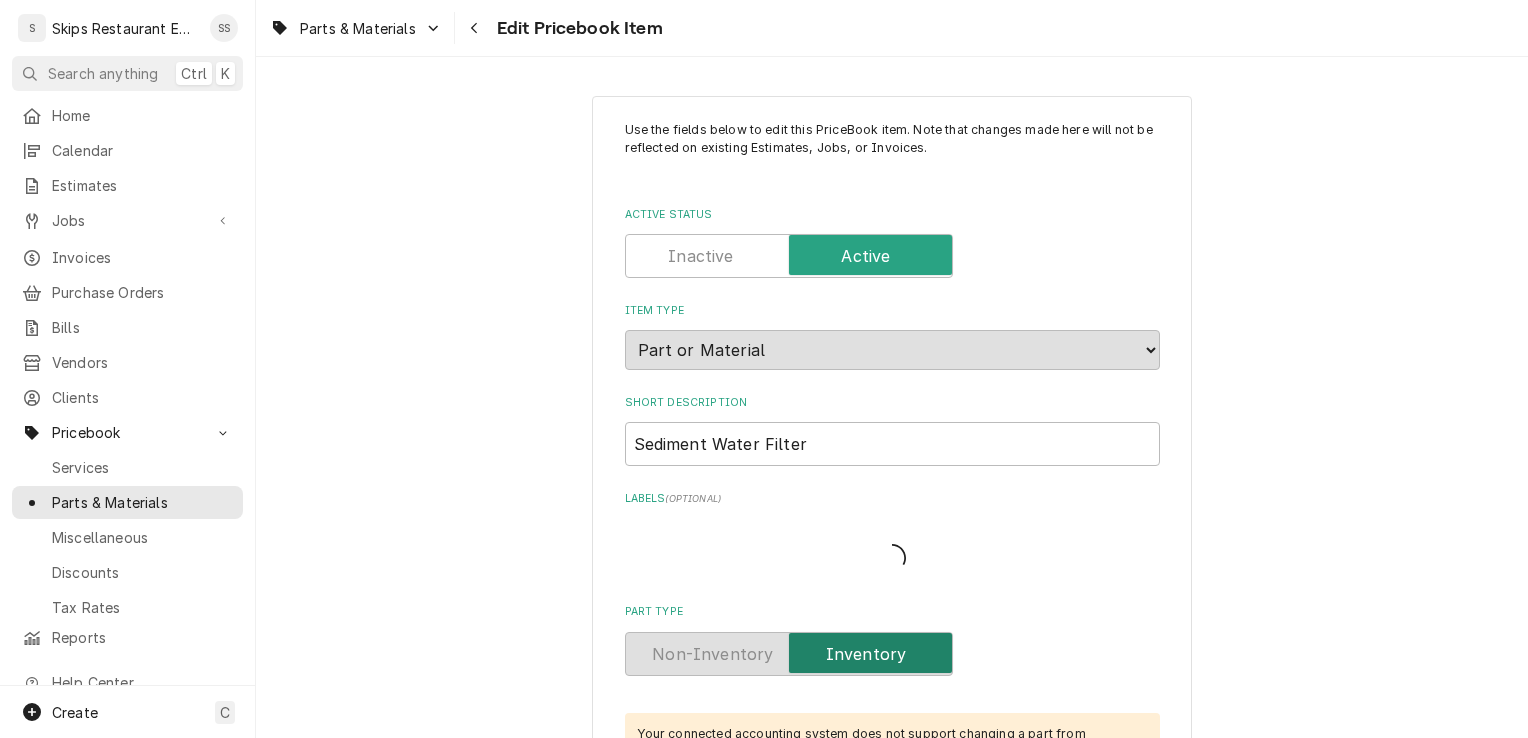 type on "x" 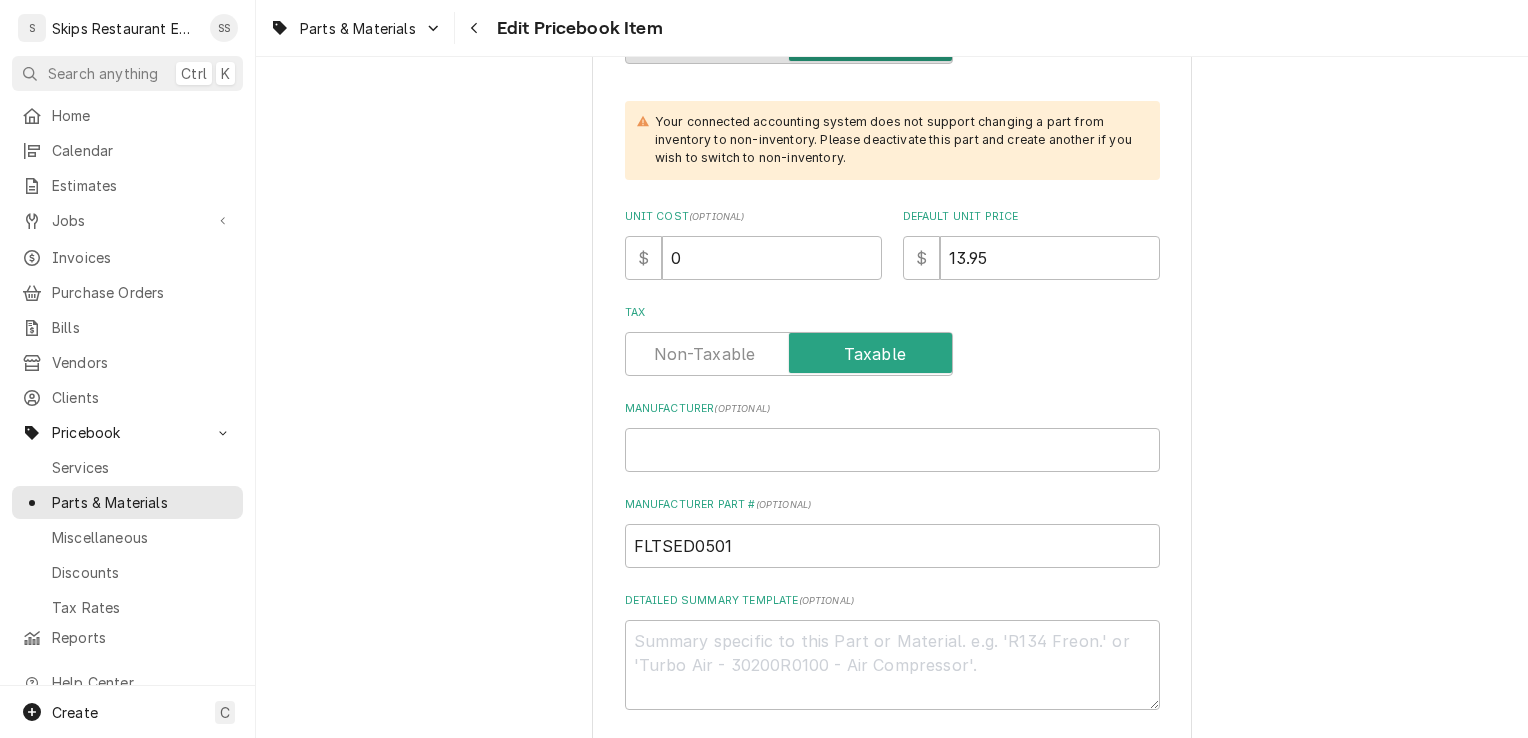 scroll, scrollTop: 590, scrollLeft: 0, axis: vertical 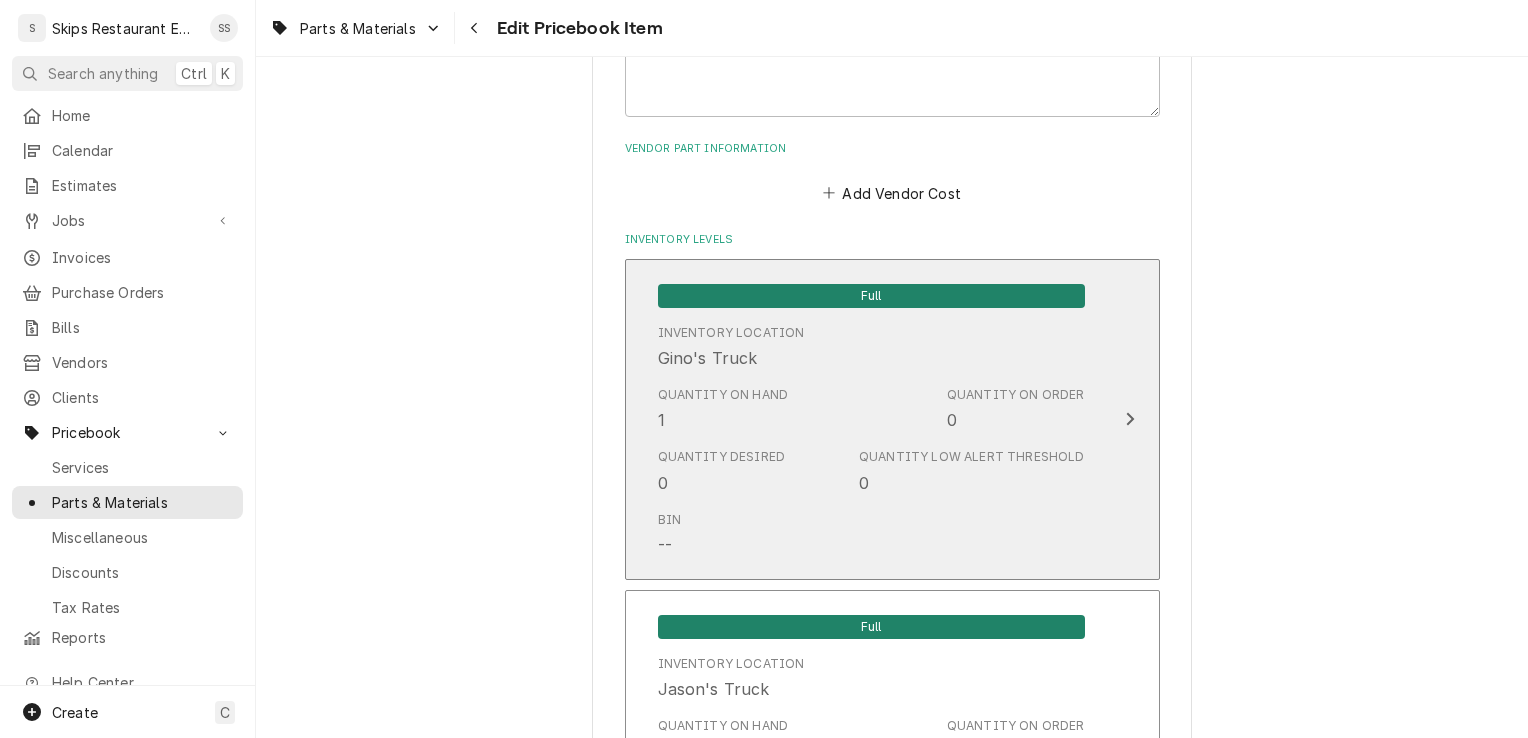 click on "Quantity on Hand 1" at bounding box center (723, 409) 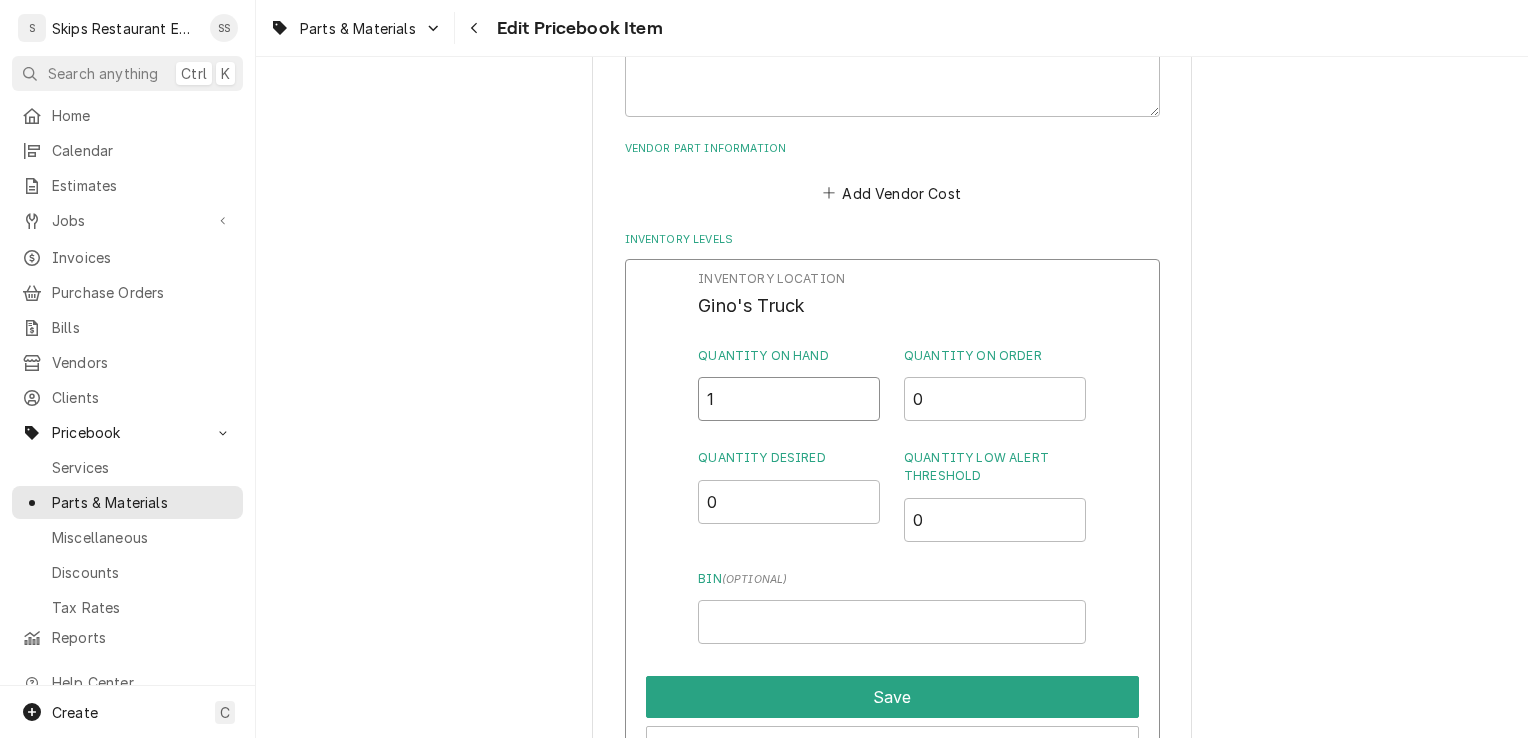 click on "1" at bounding box center [789, 399] 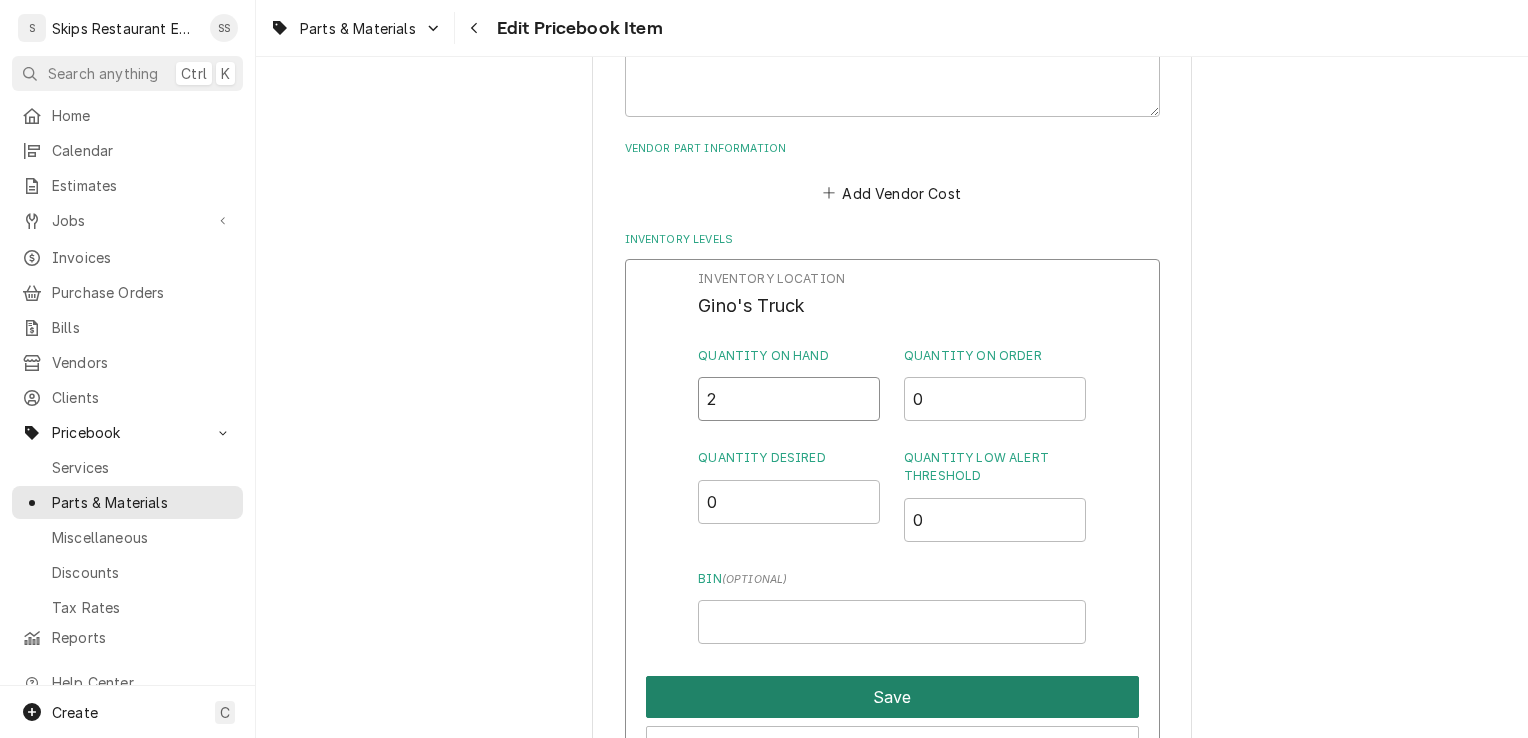 type on "2" 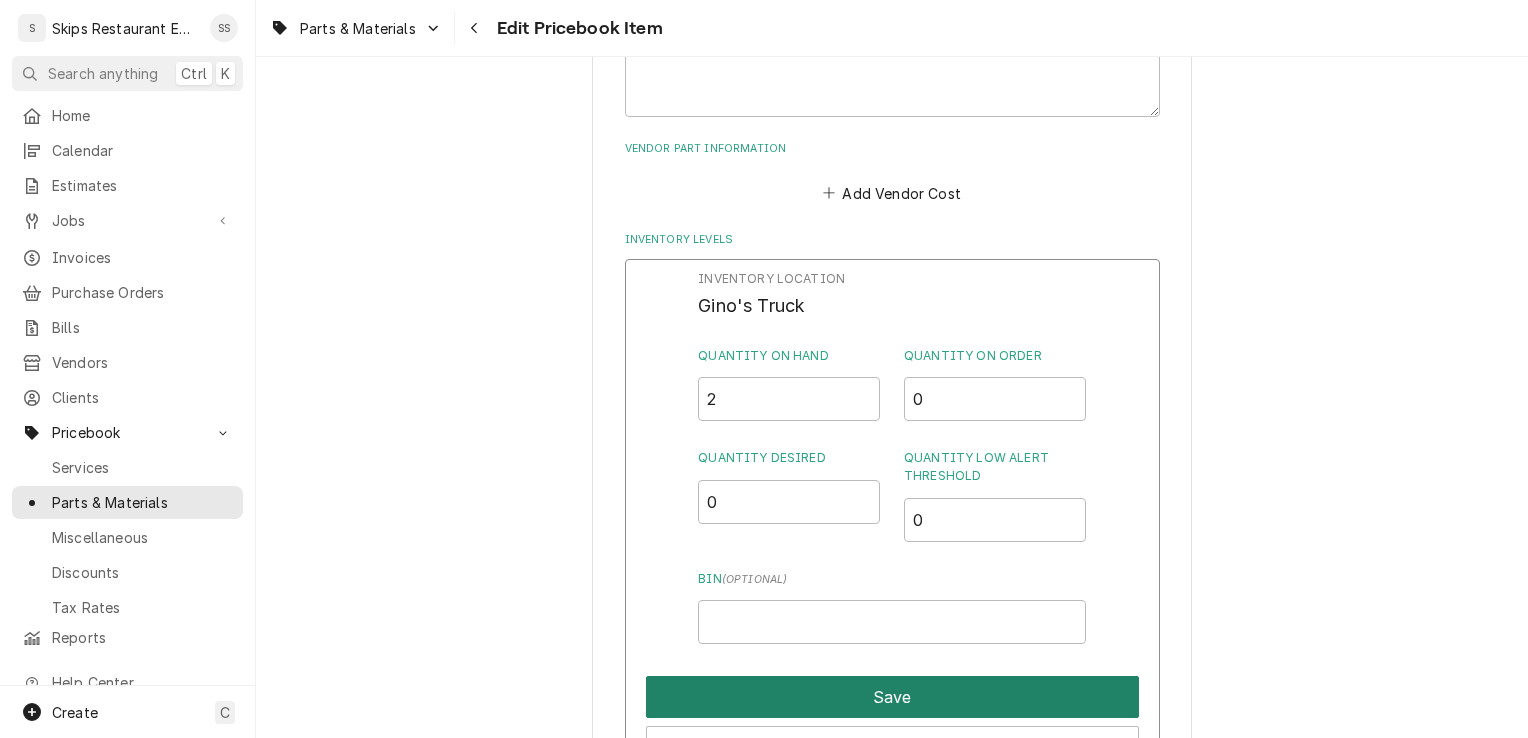 click on "Save" at bounding box center [892, 697] 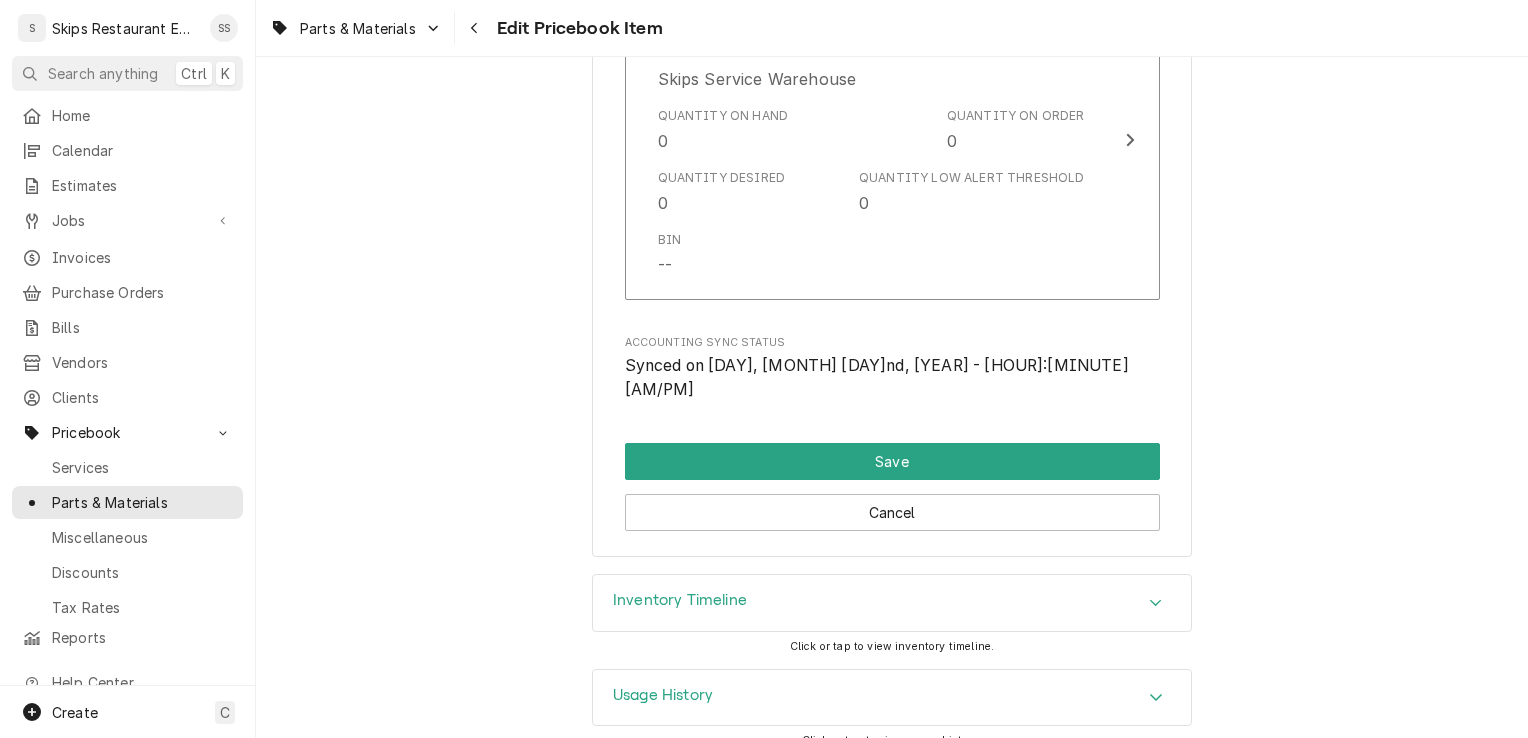scroll, scrollTop: 2260, scrollLeft: 0, axis: vertical 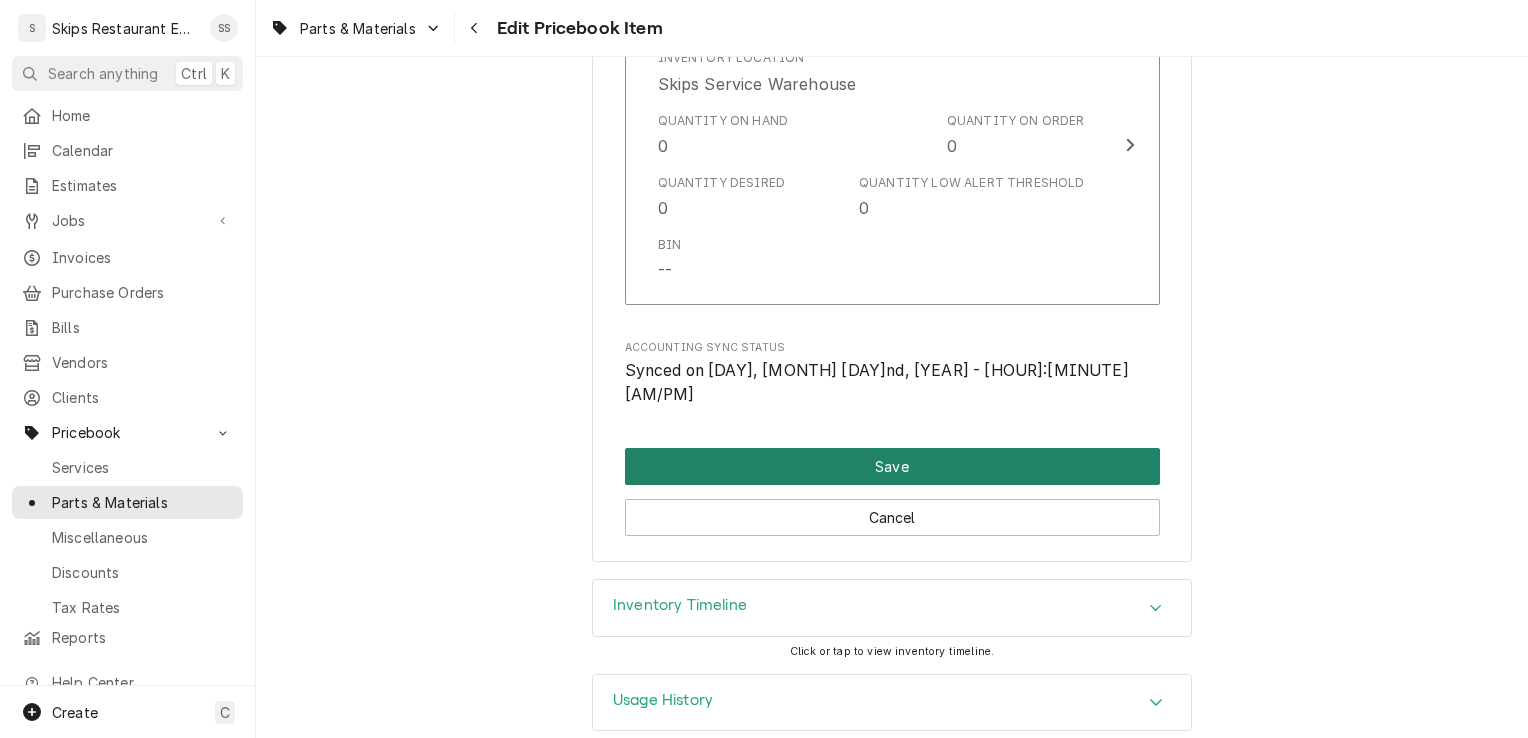click on "Save" at bounding box center (892, 466) 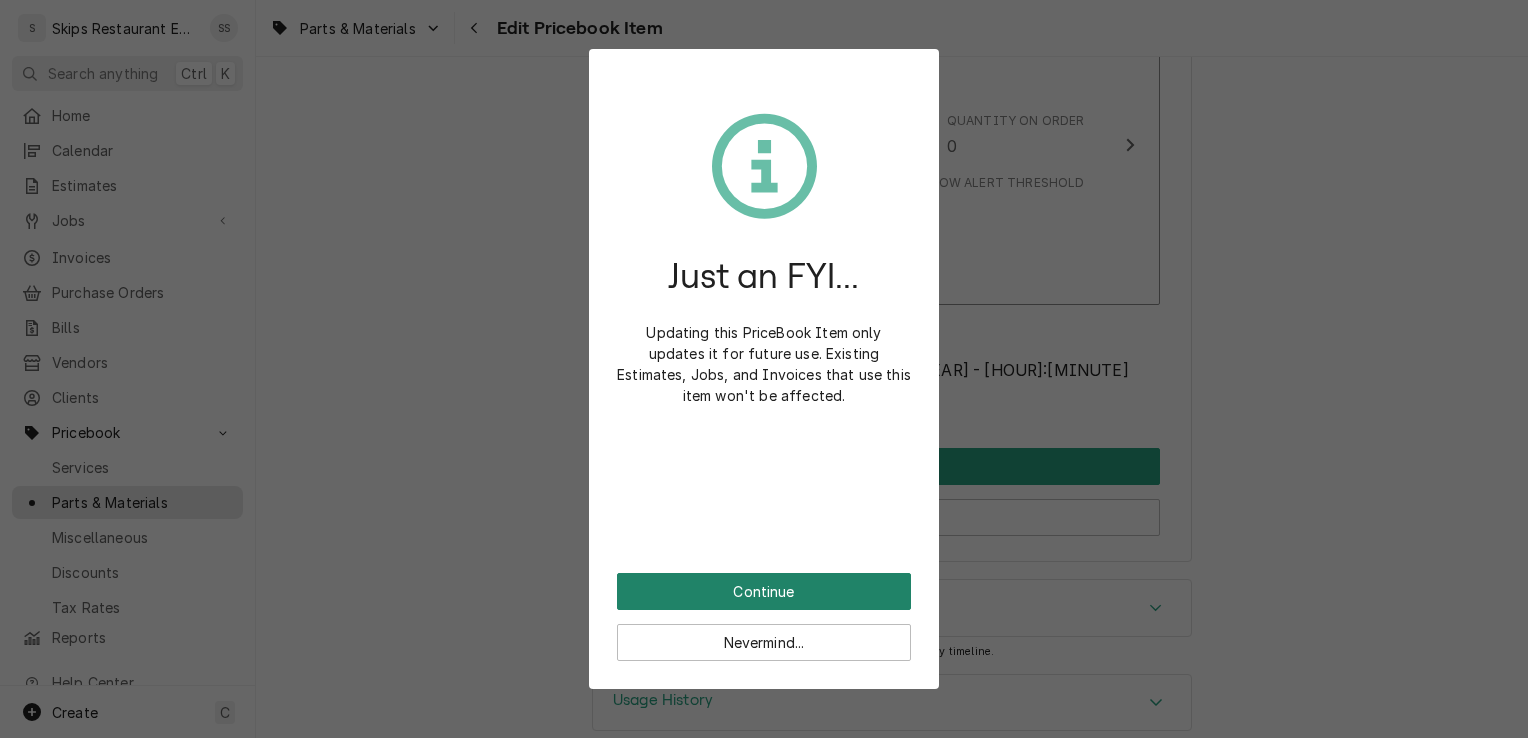 click on "Continue" at bounding box center [764, 591] 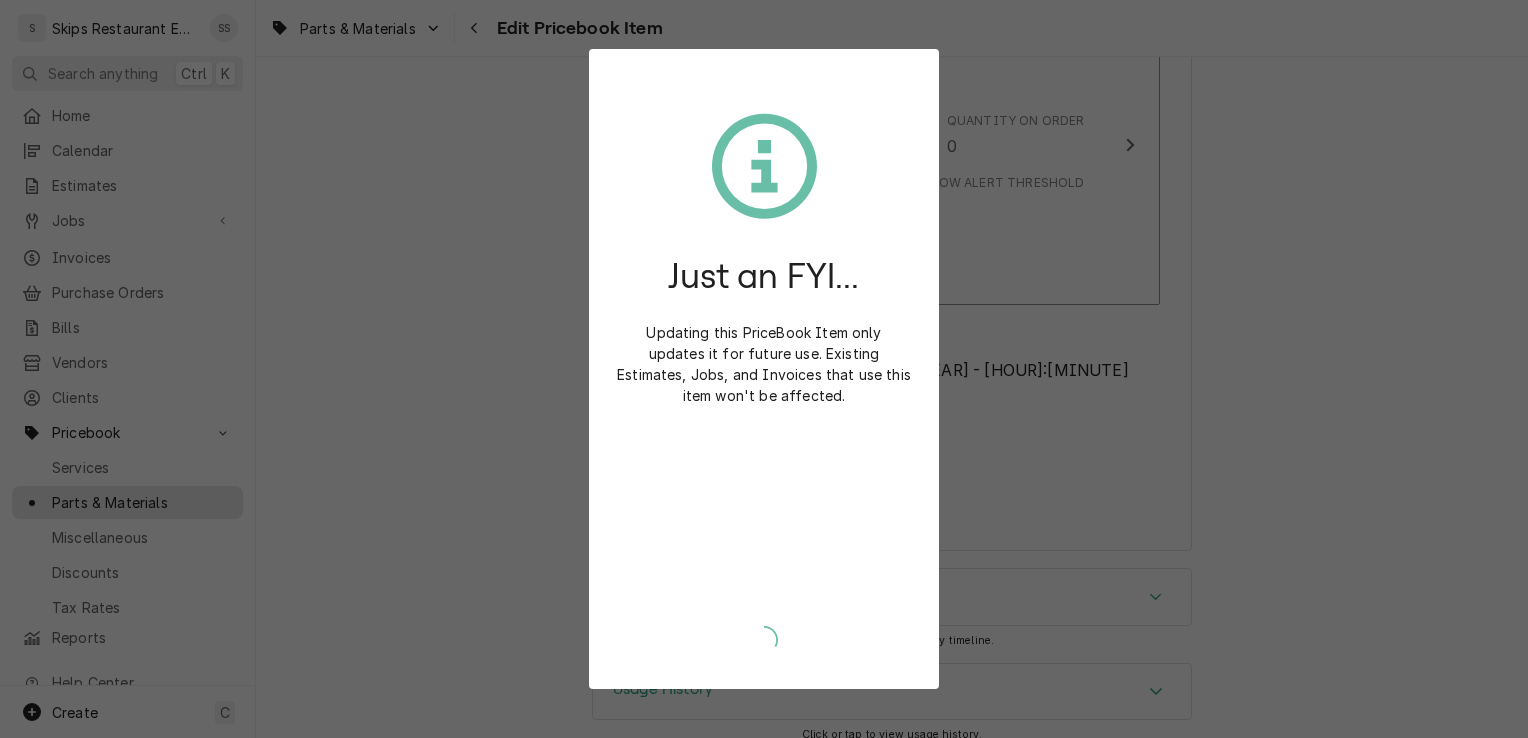 scroll, scrollTop: 2253, scrollLeft: 0, axis: vertical 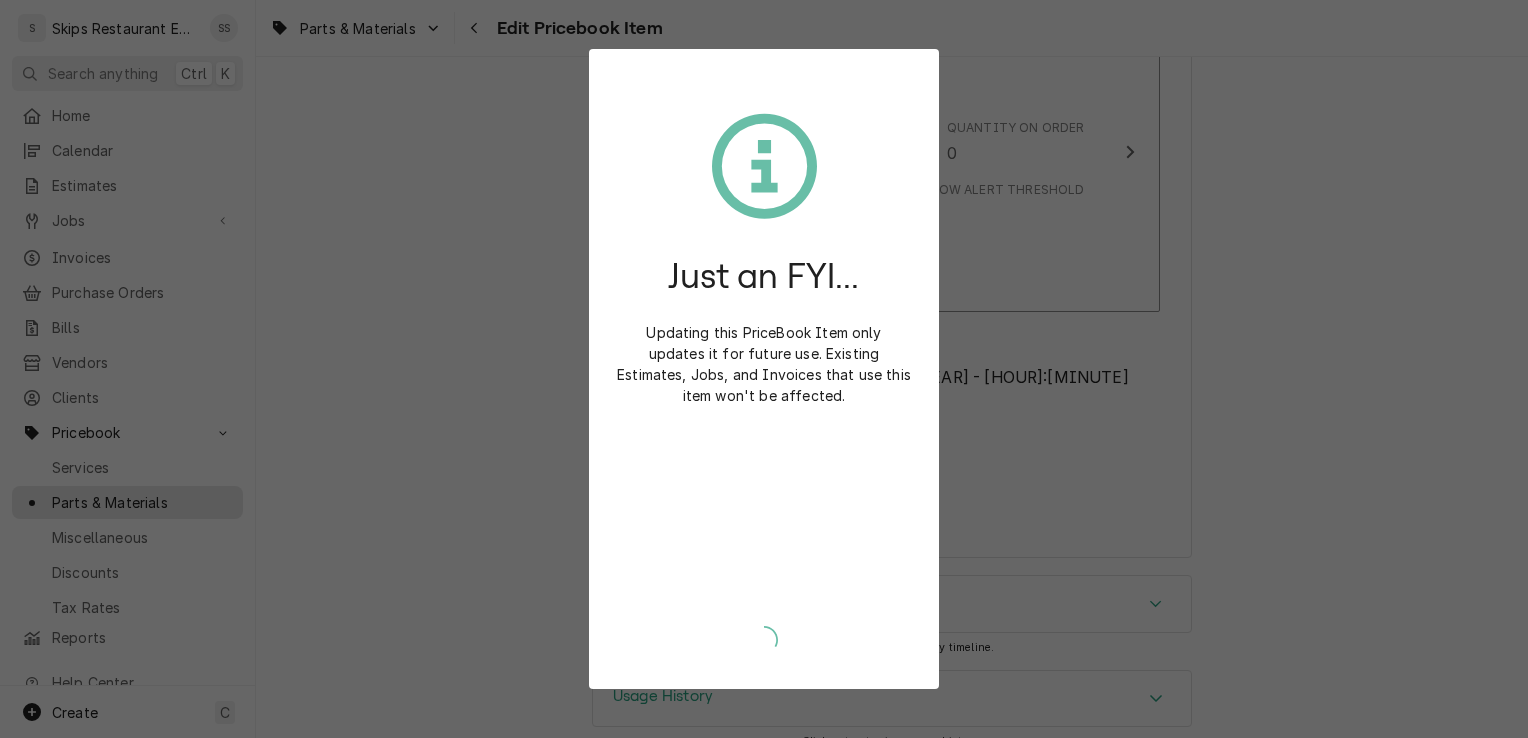 type on "x" 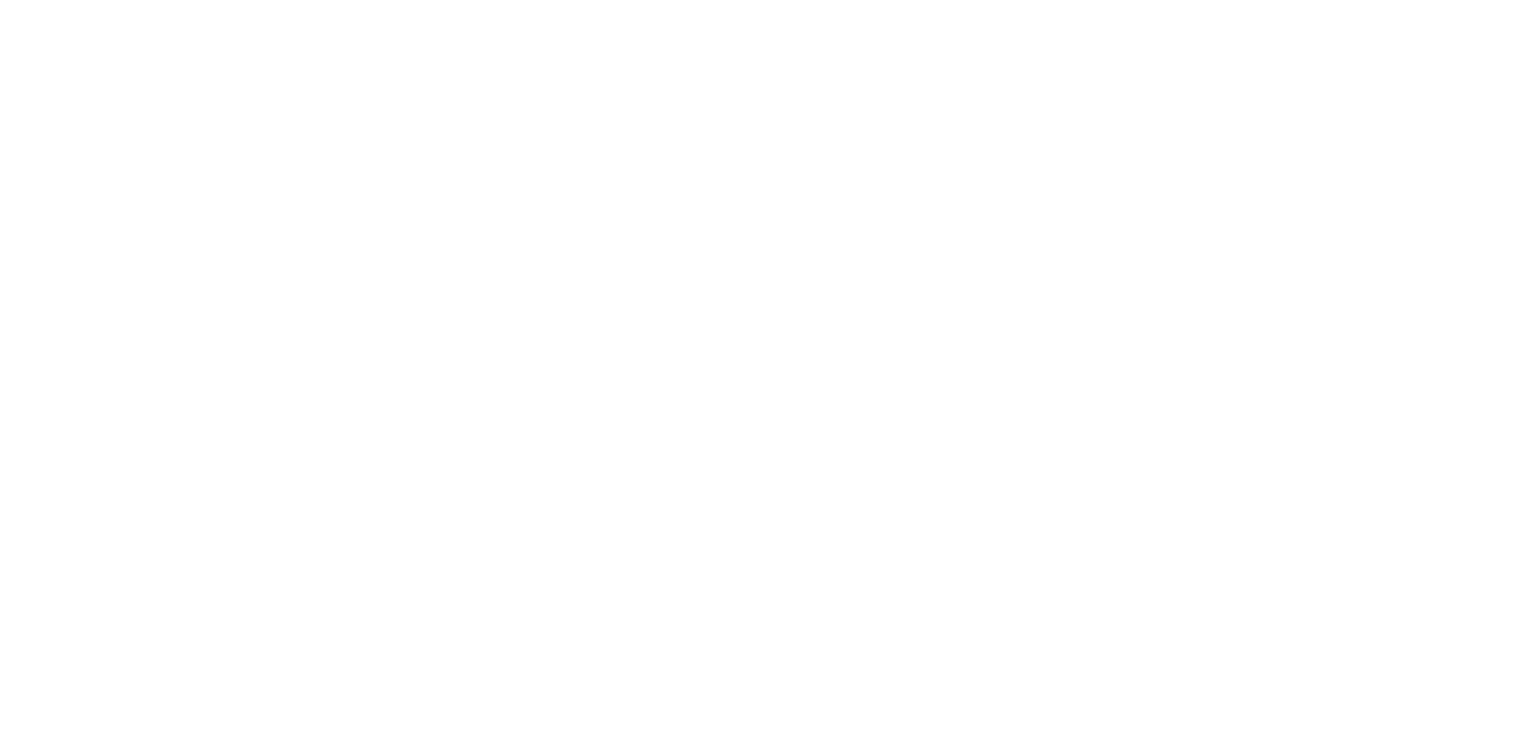 scroll, scrollTop: 0, scrollLeft: 0, axis: both 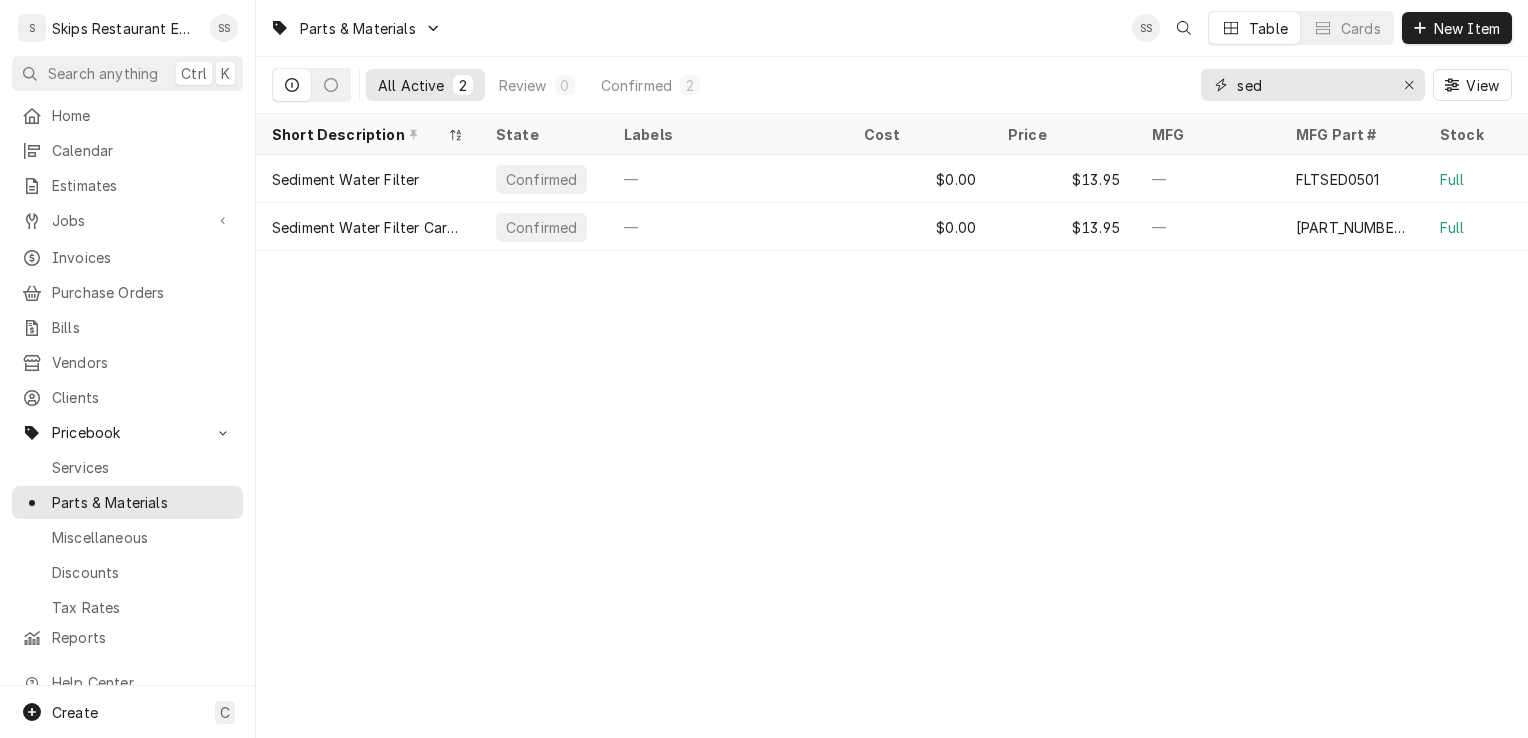 drag, startPoint x: 1414, startPoint y: 80, endPoint x: 1401, endPoint y: 81, distance: 13.038404 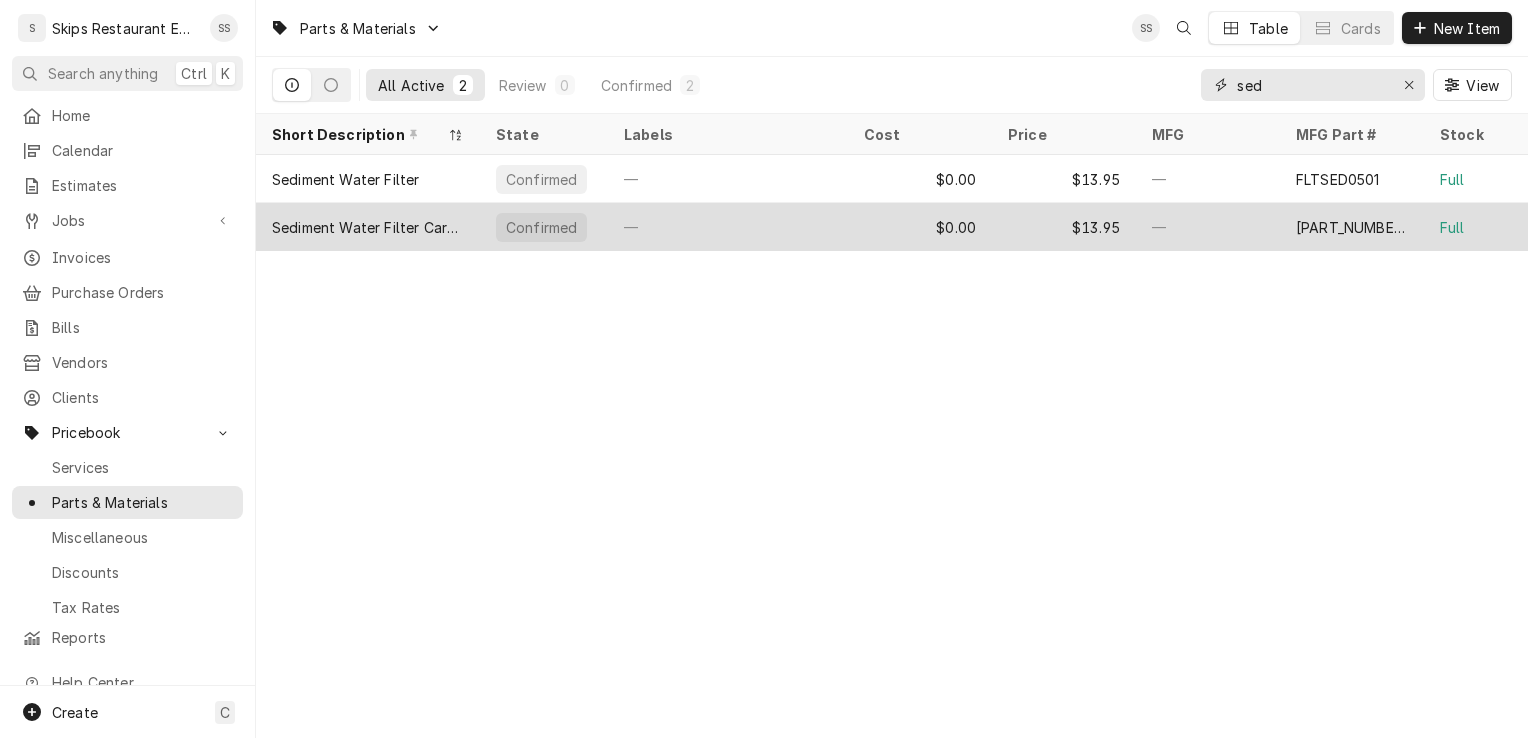 type on "sed" 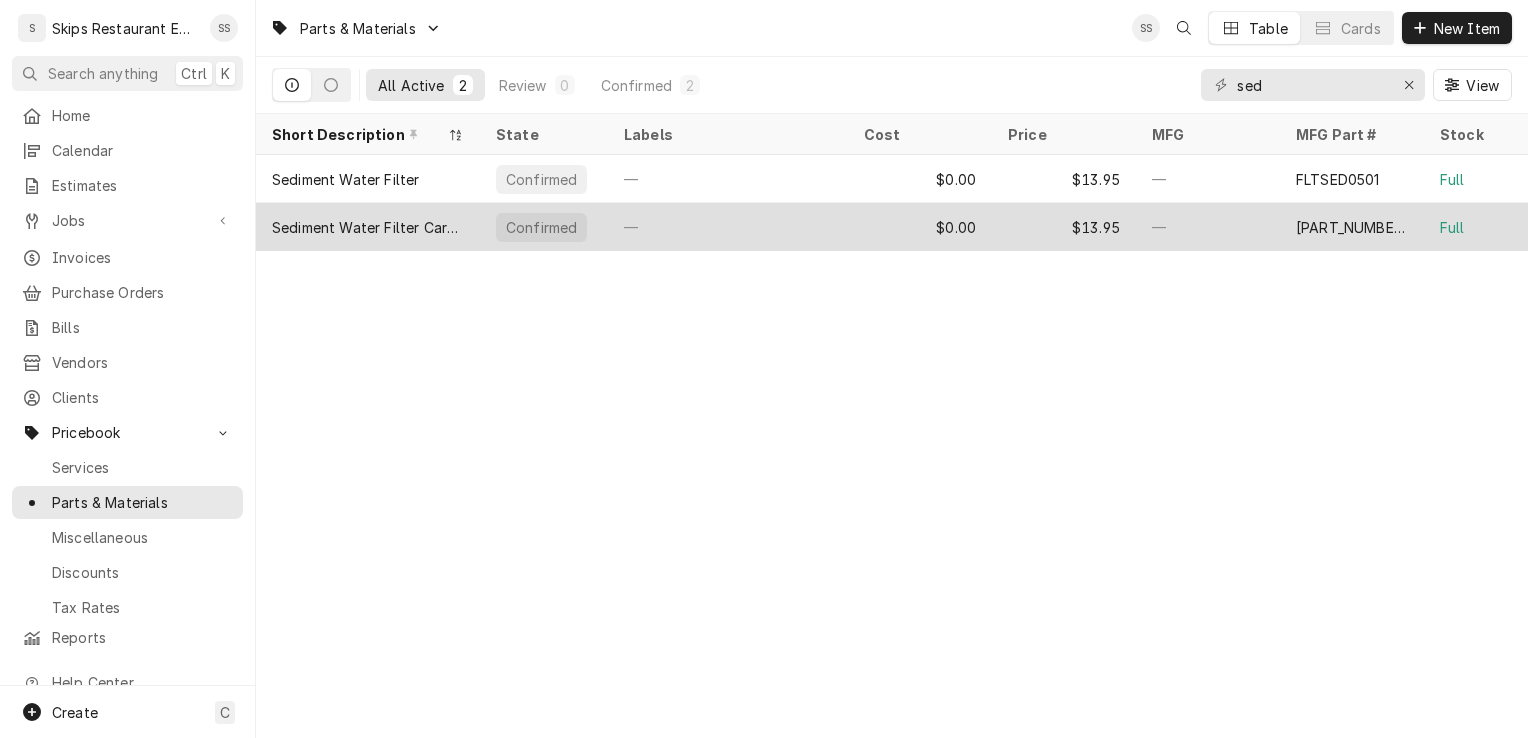 click on "[NUMBER]/[NUMBER]-[NUMBER]" at bounding box center [1352, 227] 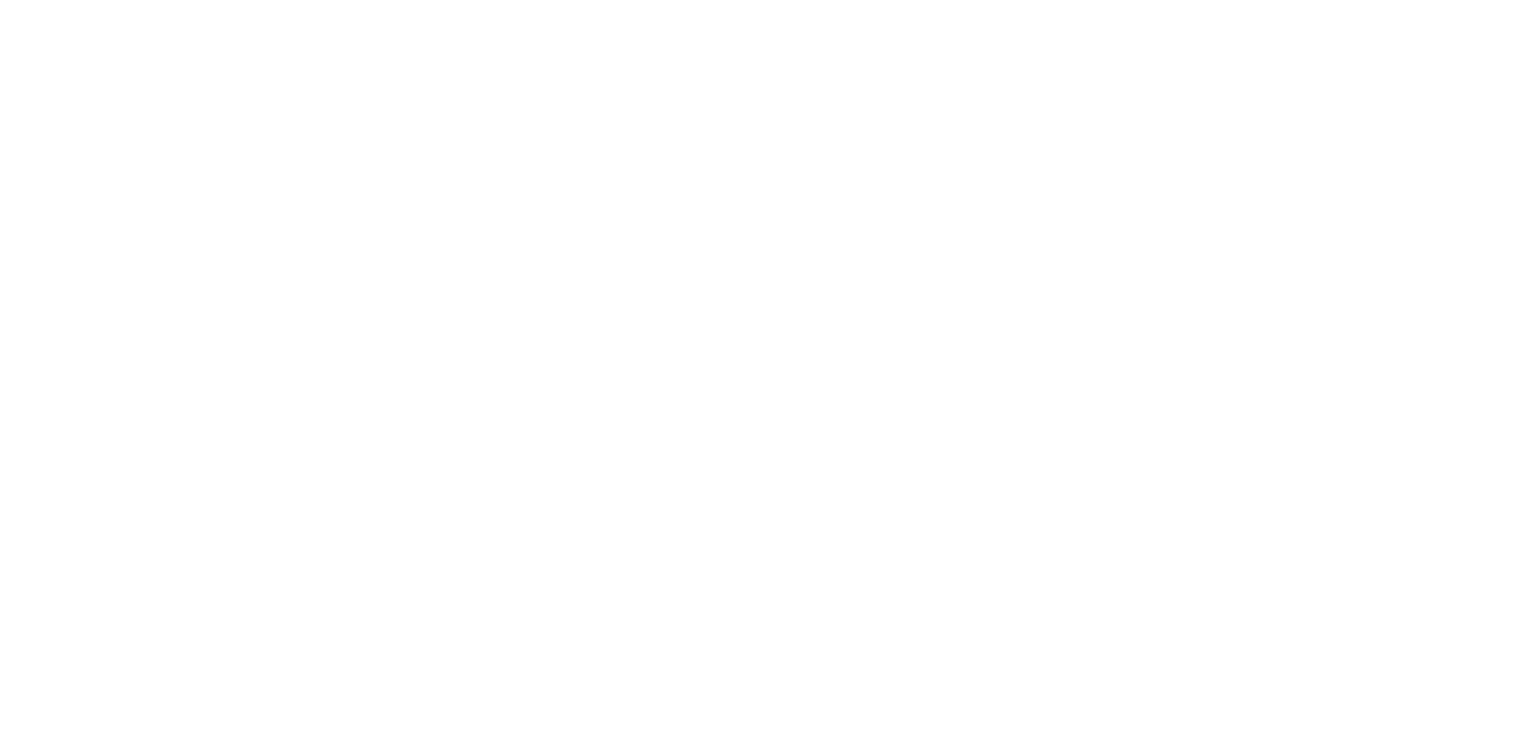 scroll, scrollTop: 0, scrollLeft: 0, axis: both 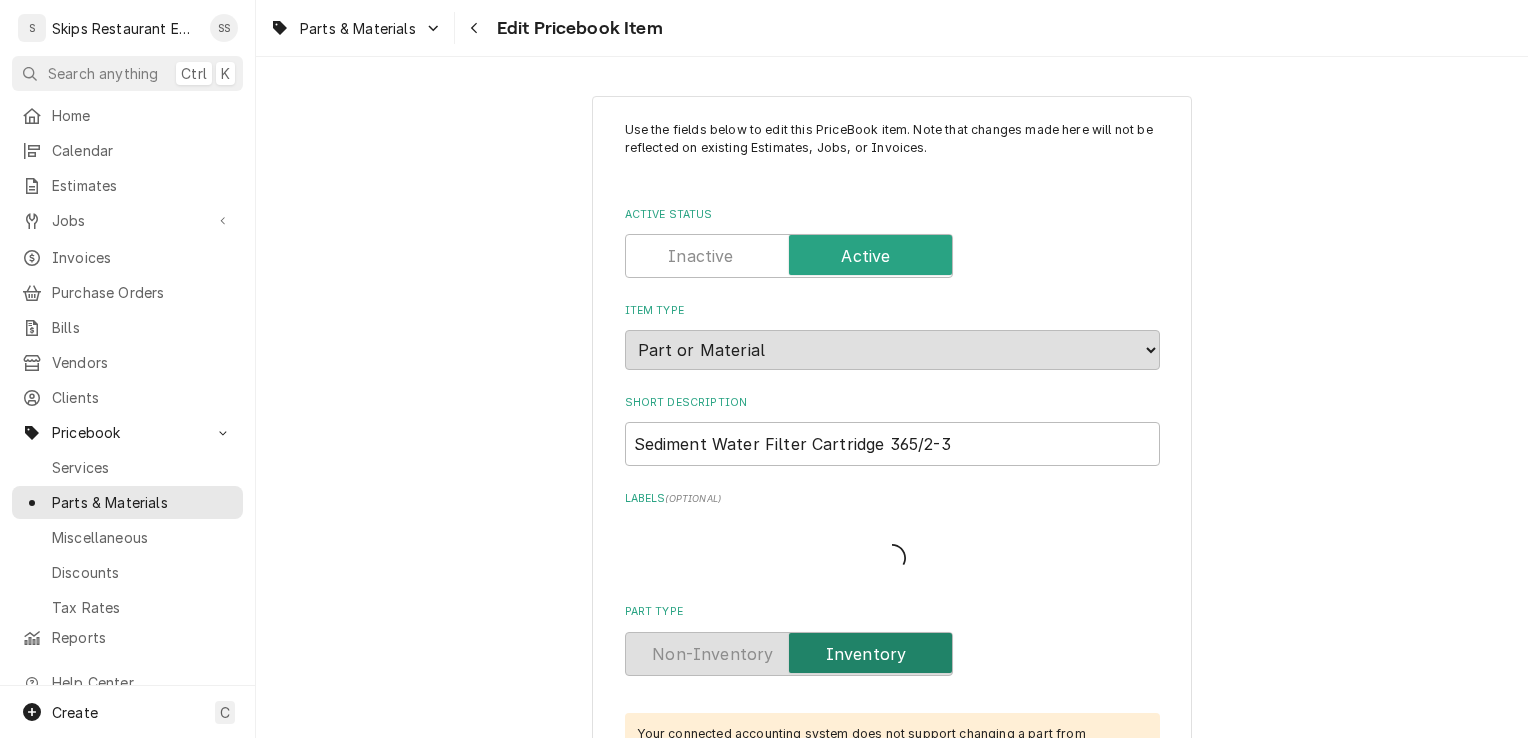 type on "x" 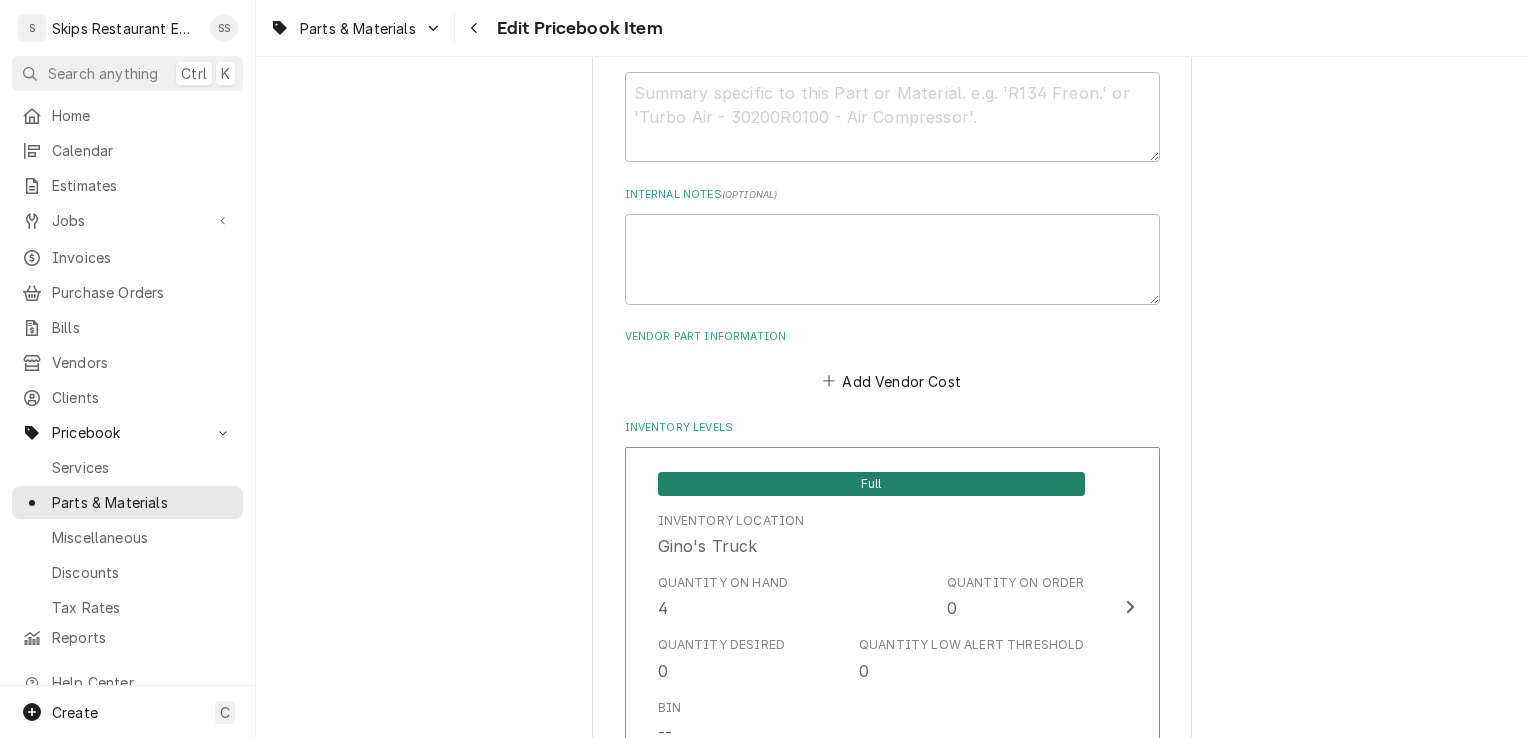 scroll, scrollTop: 1162, scrollLeft: 0, axis: vertical 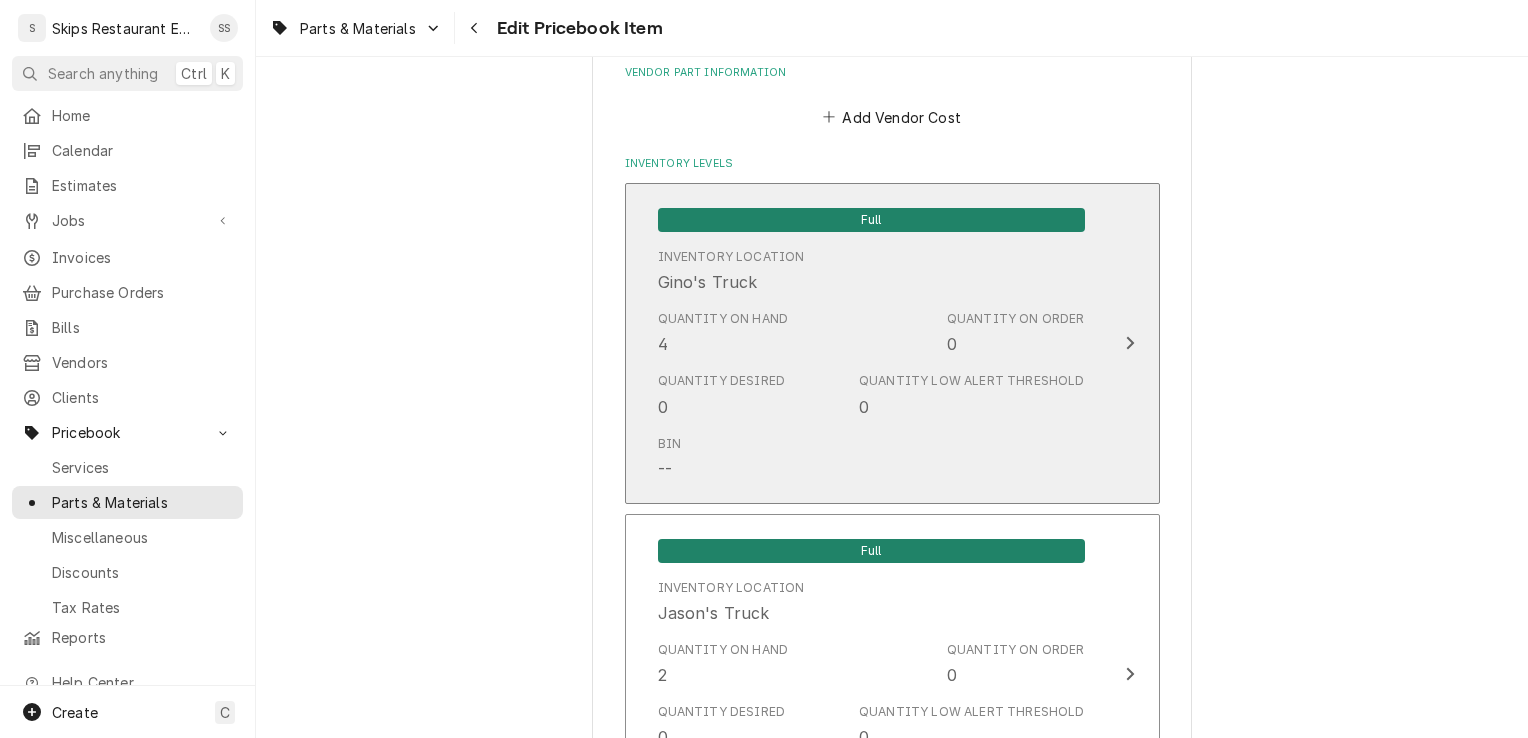 click 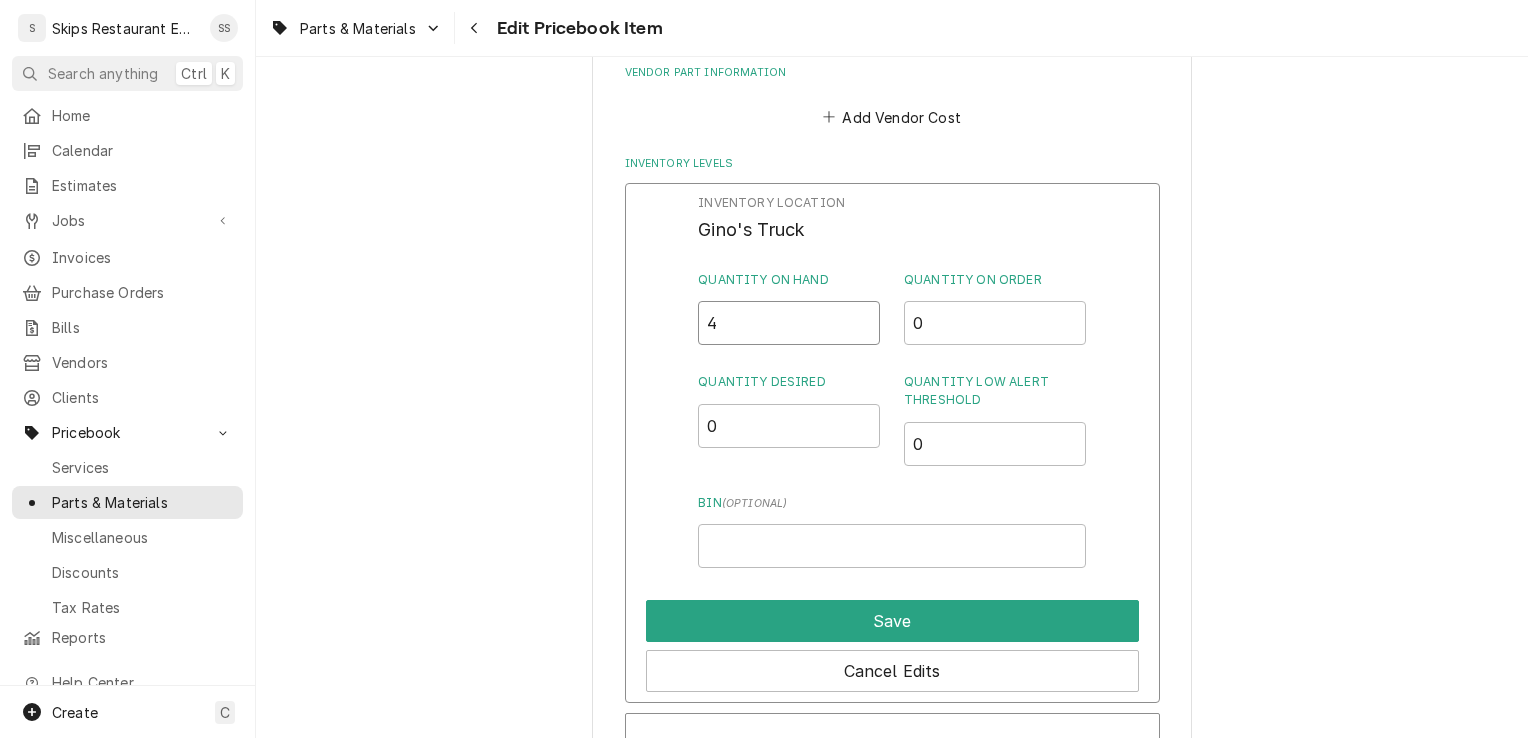 click on "4" at bounding box center (789, 323) 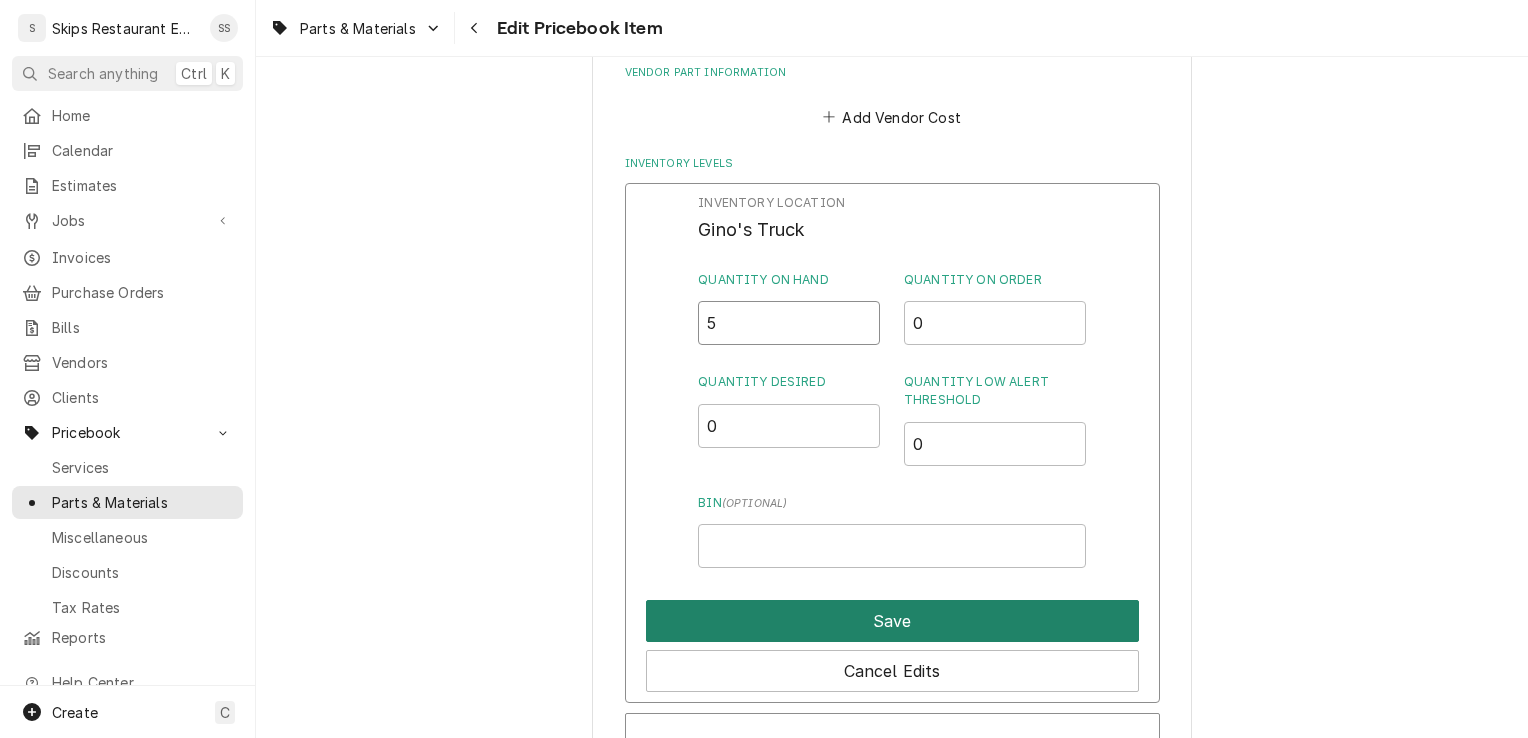 type on "5" 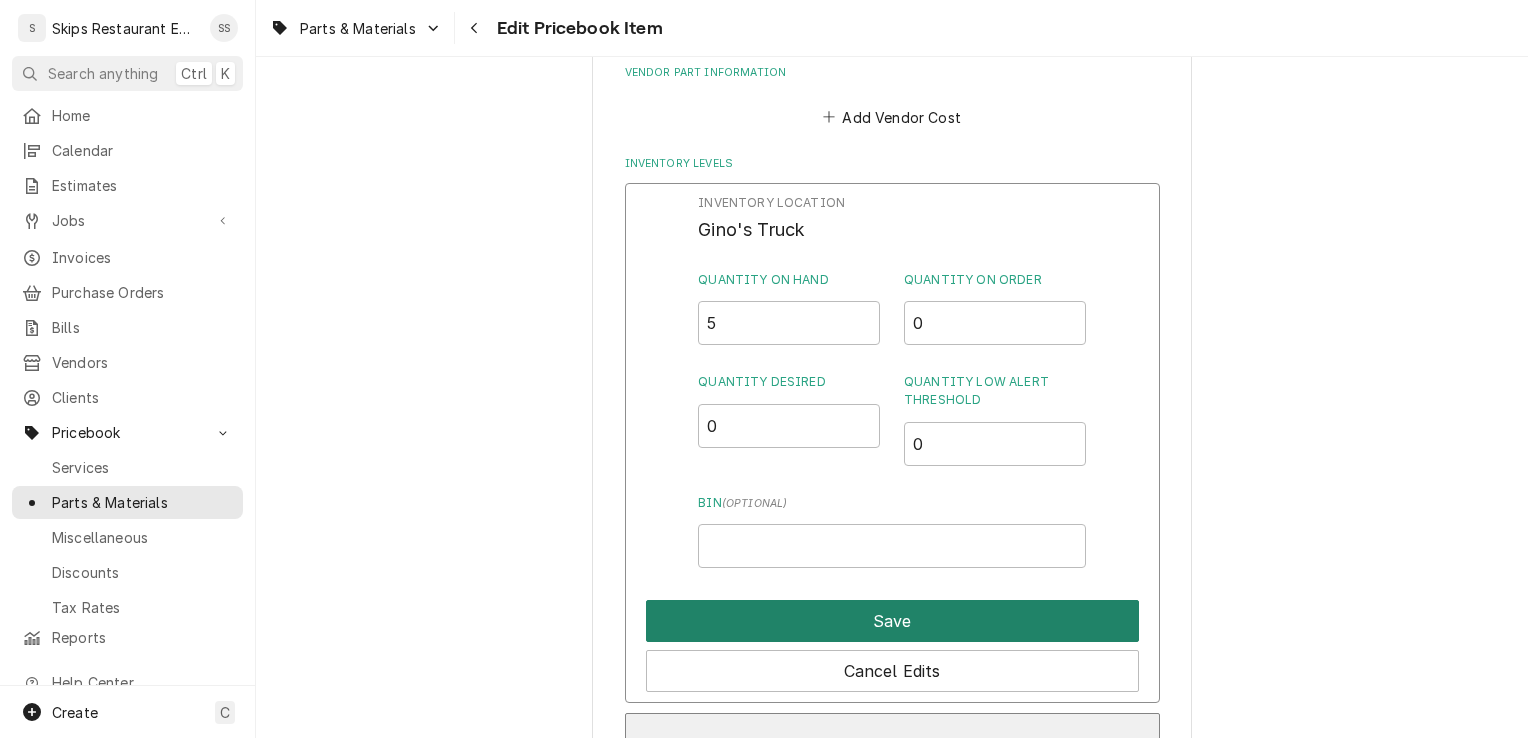 click on "Save" at bounding box center (892, 621) 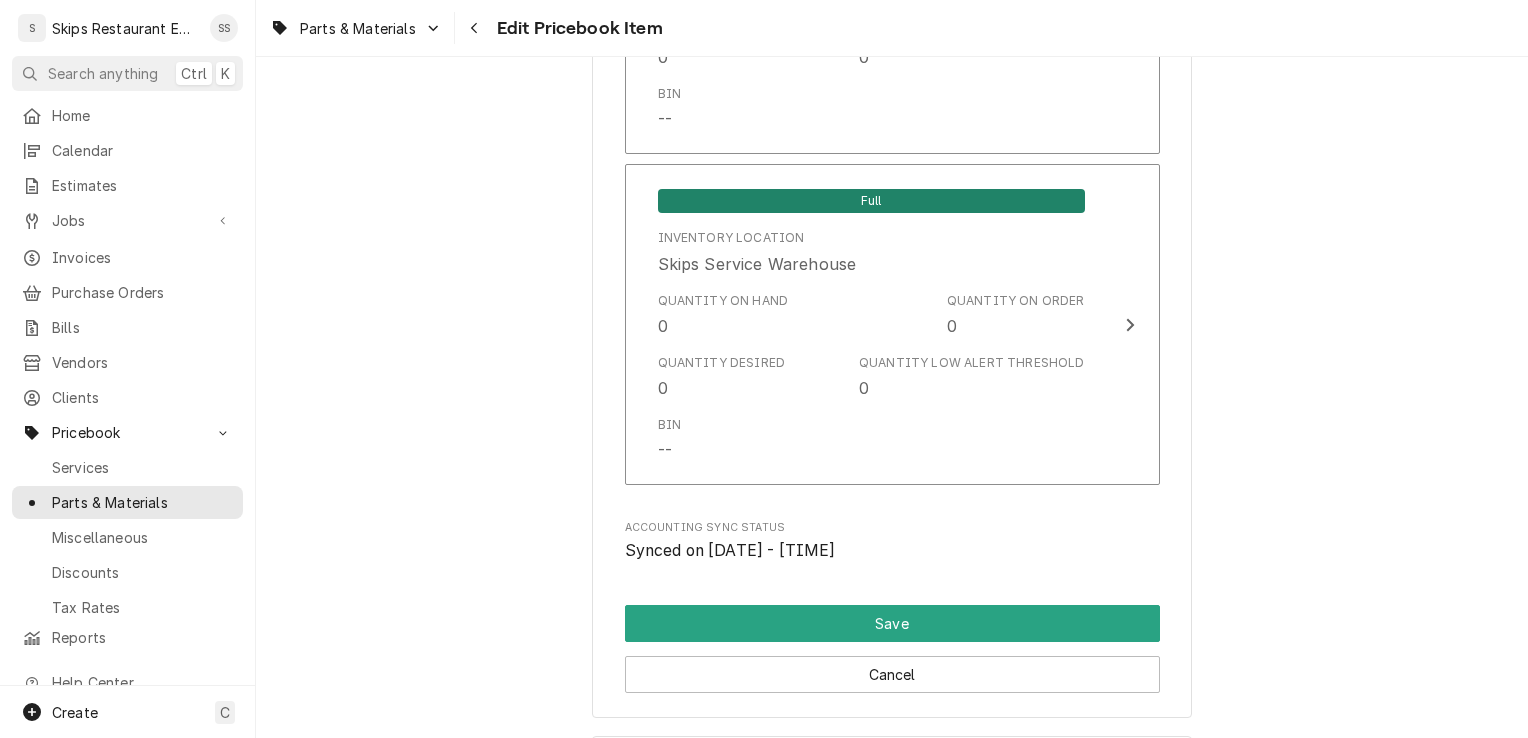 scroll, scrollTop: 2076, scrollLeft: 0, axis: vertical 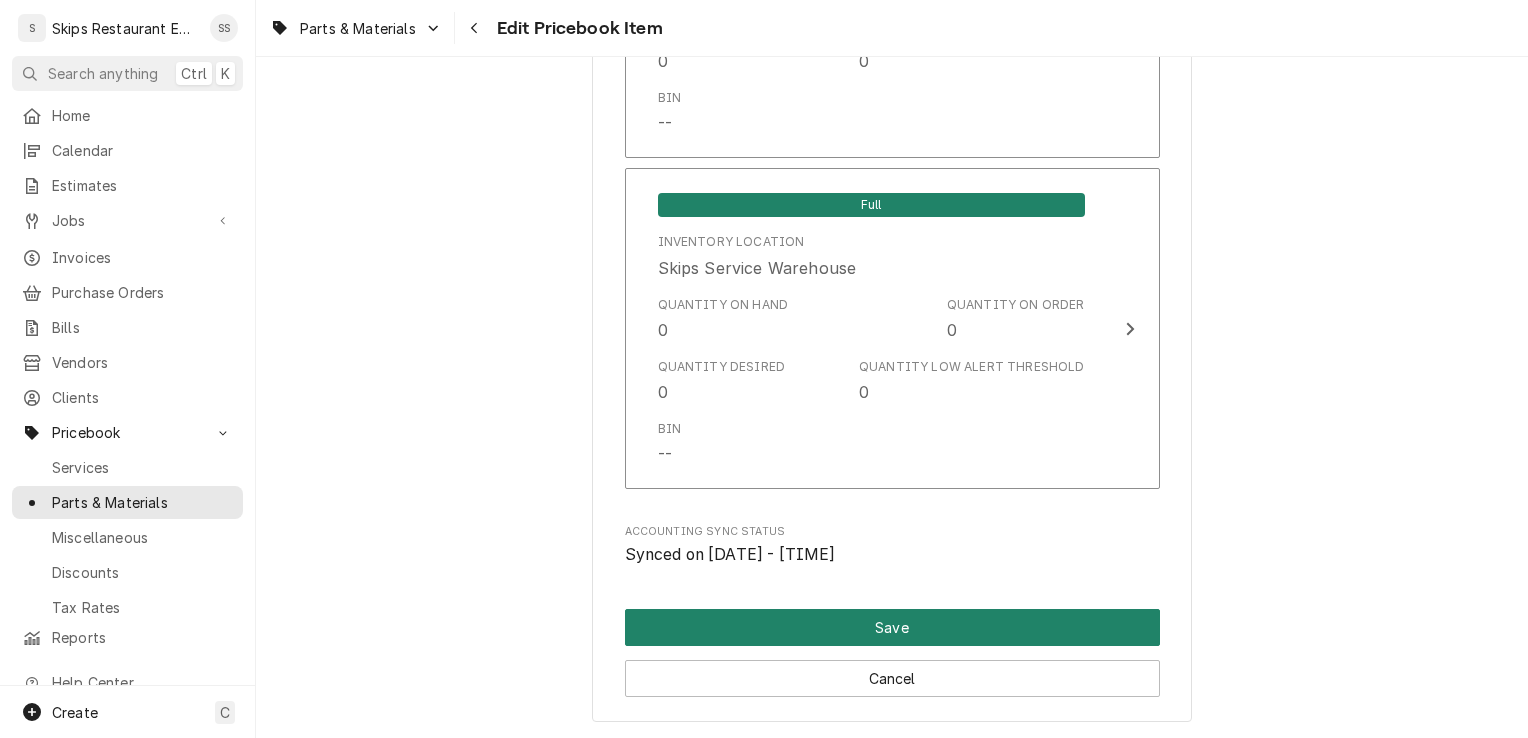 click on "Save" at bounding box center [892, 627] 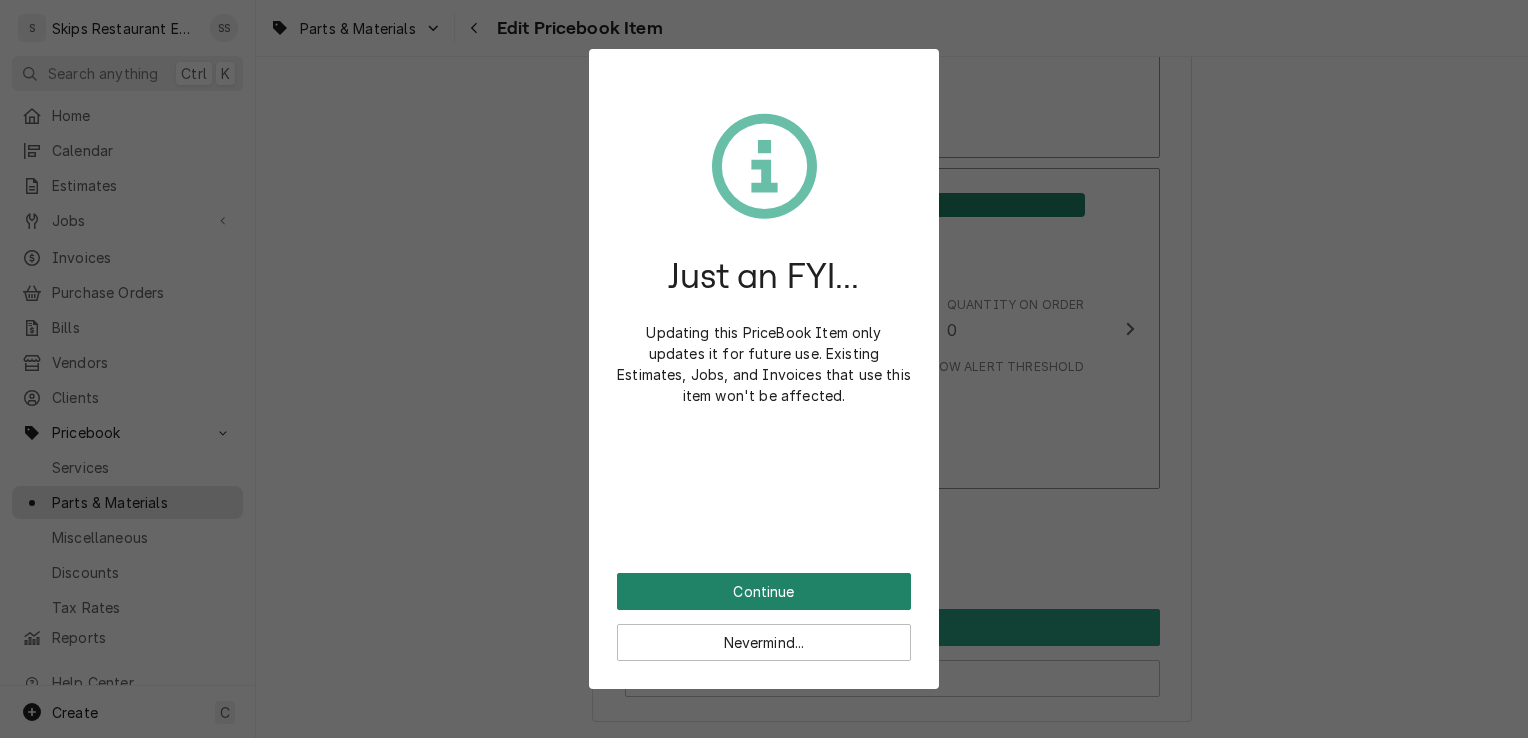 click on "Continue" at bounding box center (764, 591) 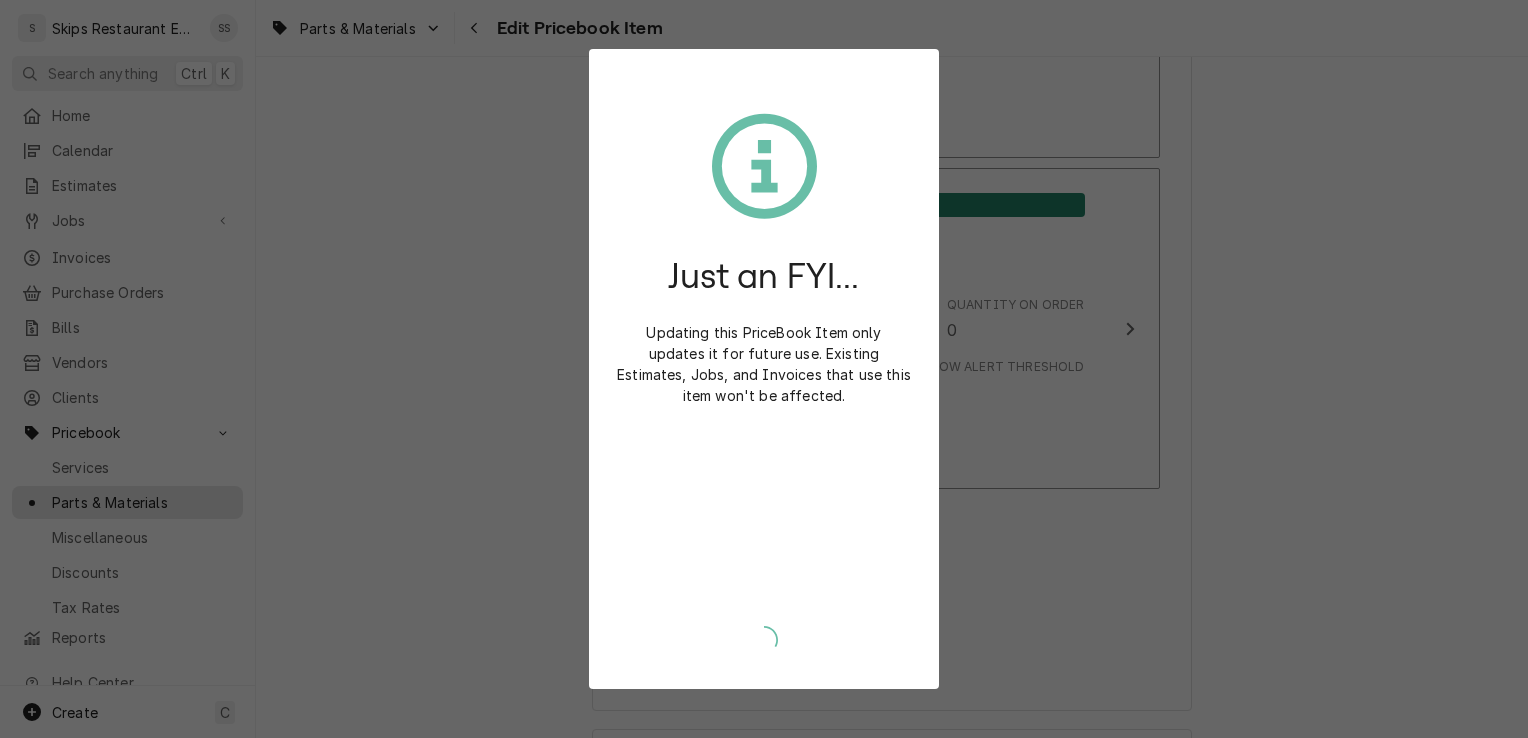 type on "x" 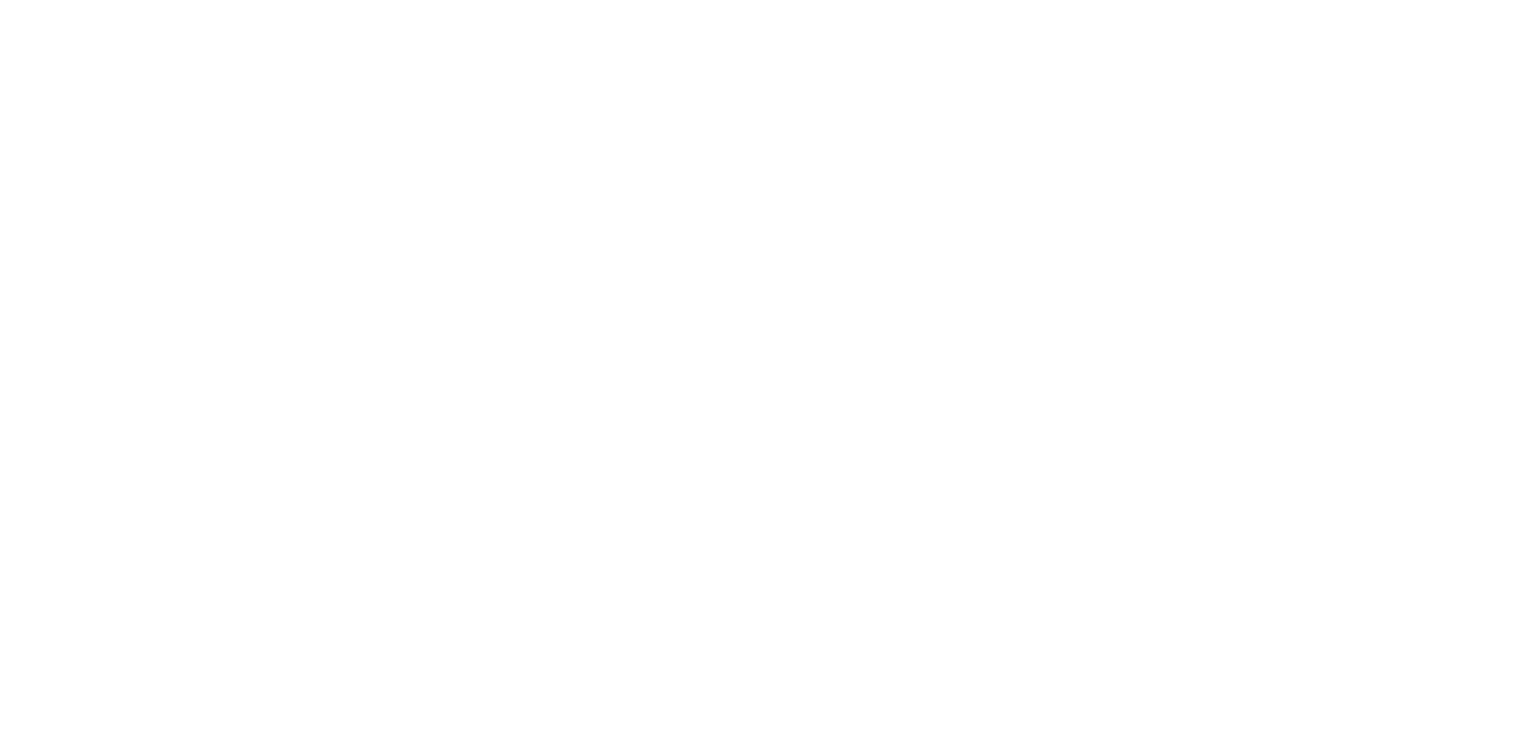 scroll, scrollTop: 0, scrollLeft: 0, axis: both 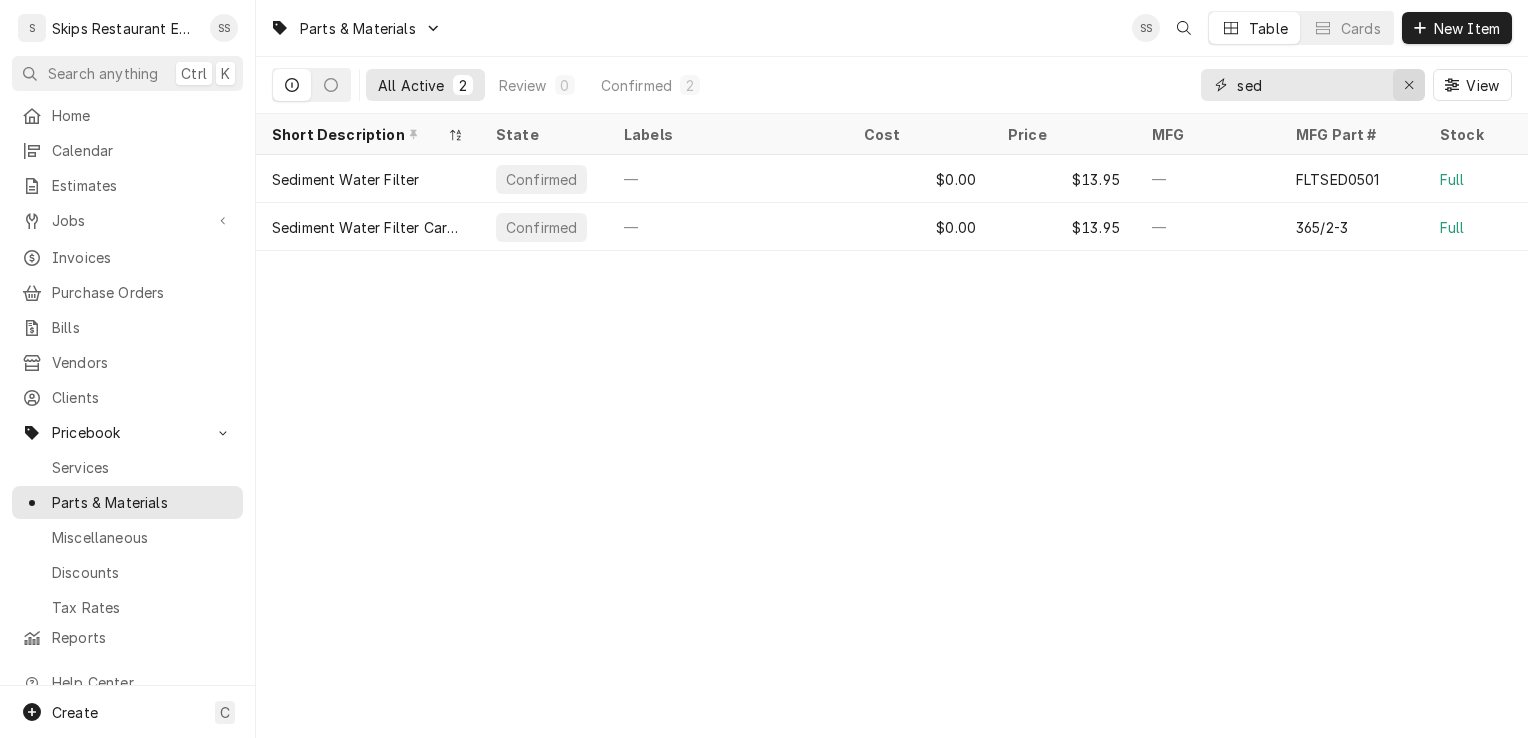 click 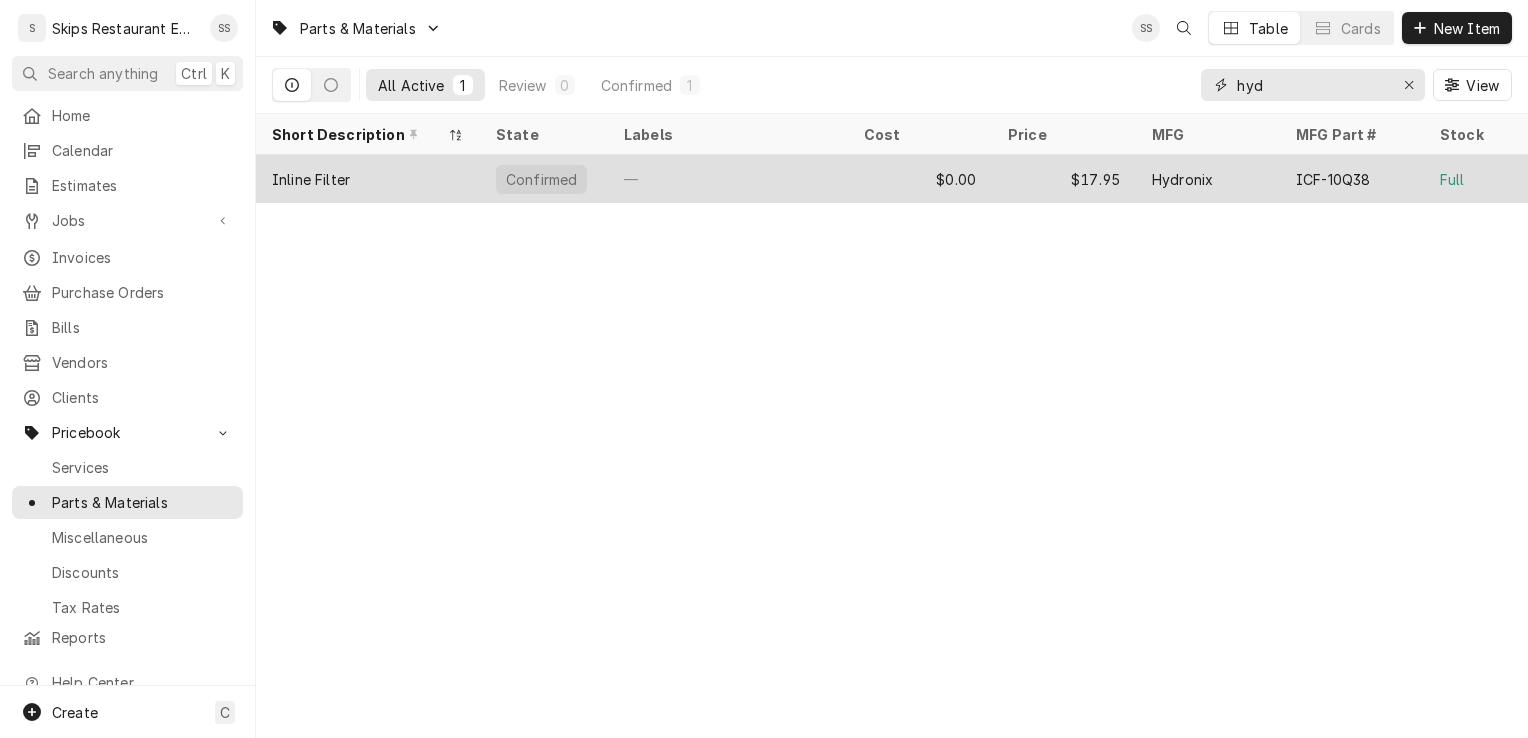 type on "hyd" 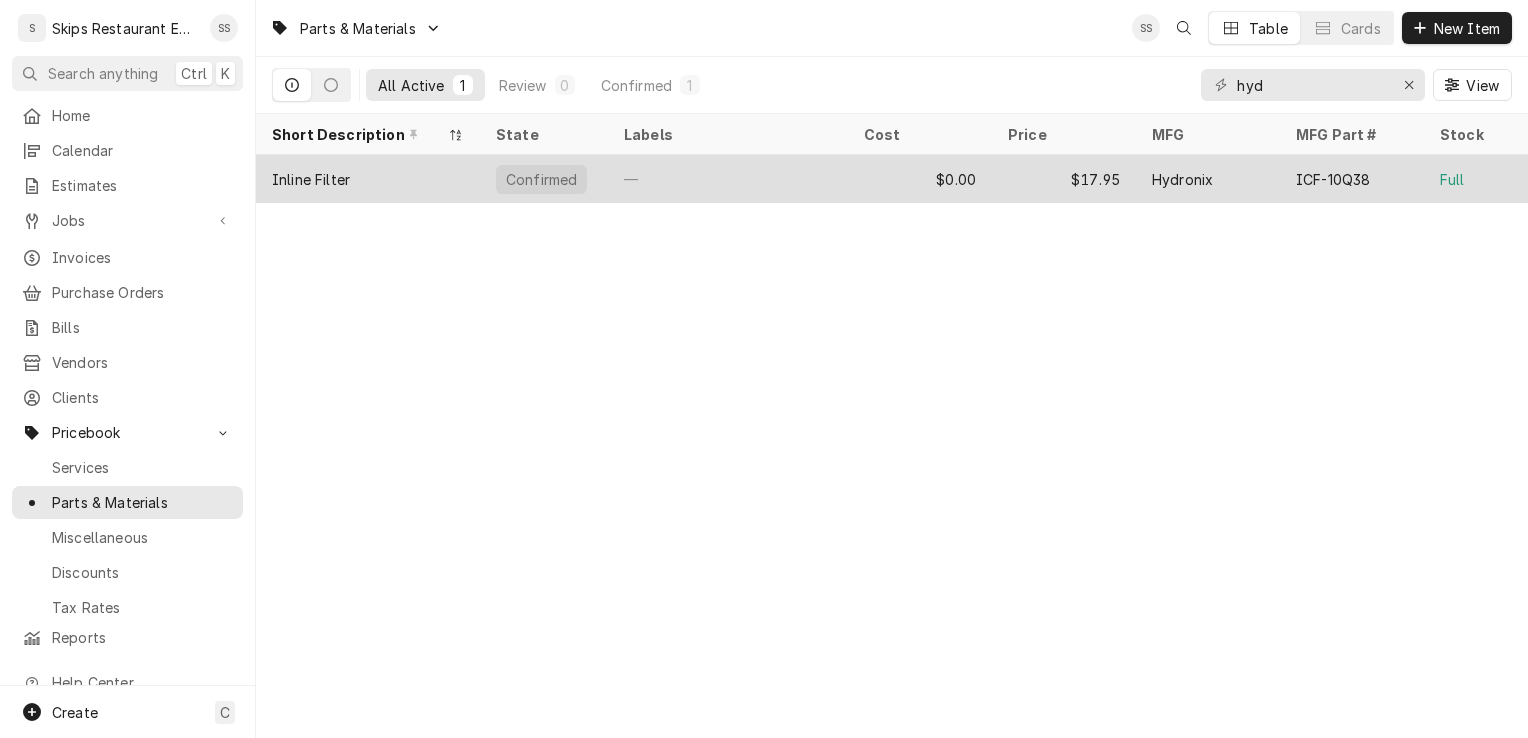 click on "ICF-10Q38" at bounding box center (1333, 179) 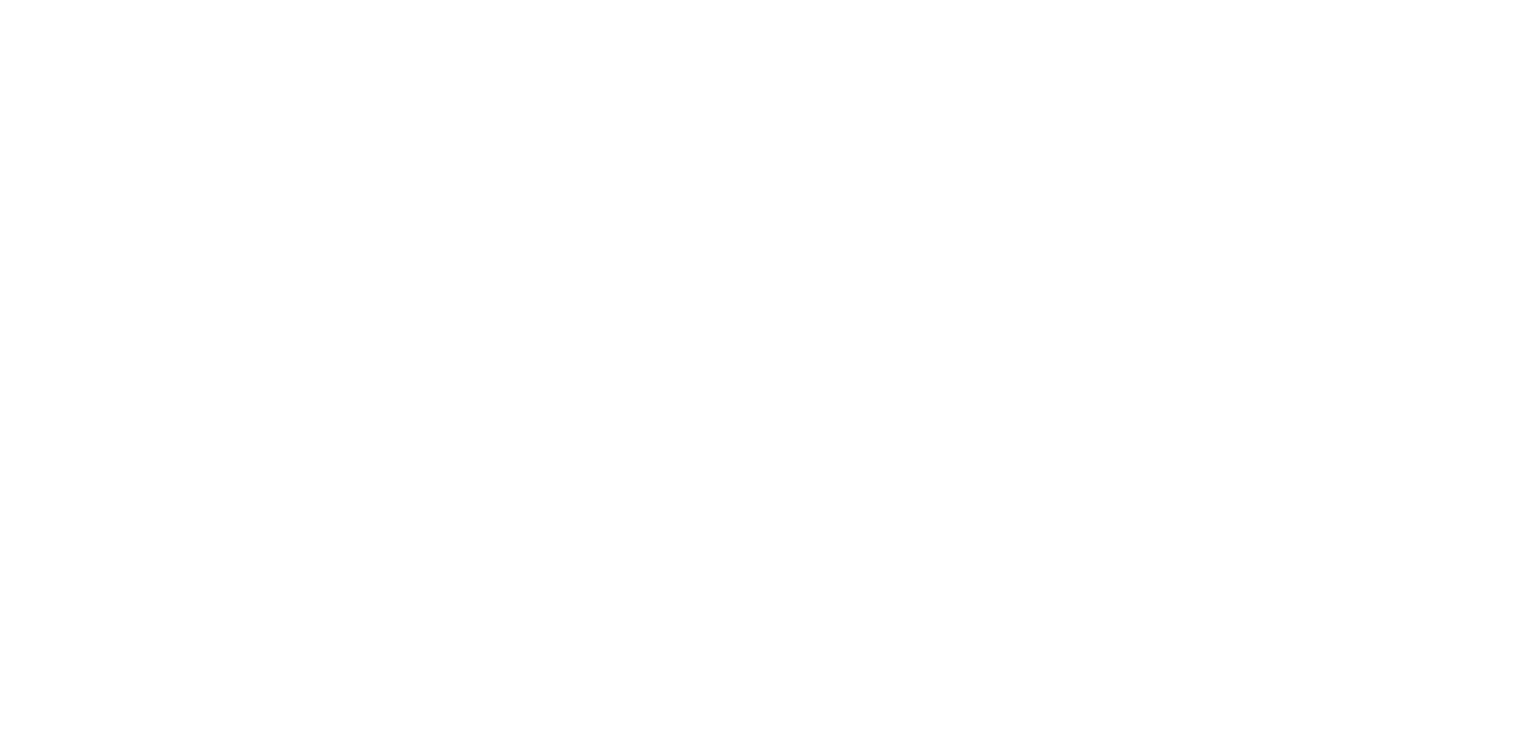 scroll, scrollTop: 0, scrollLeft: 0, axis: both 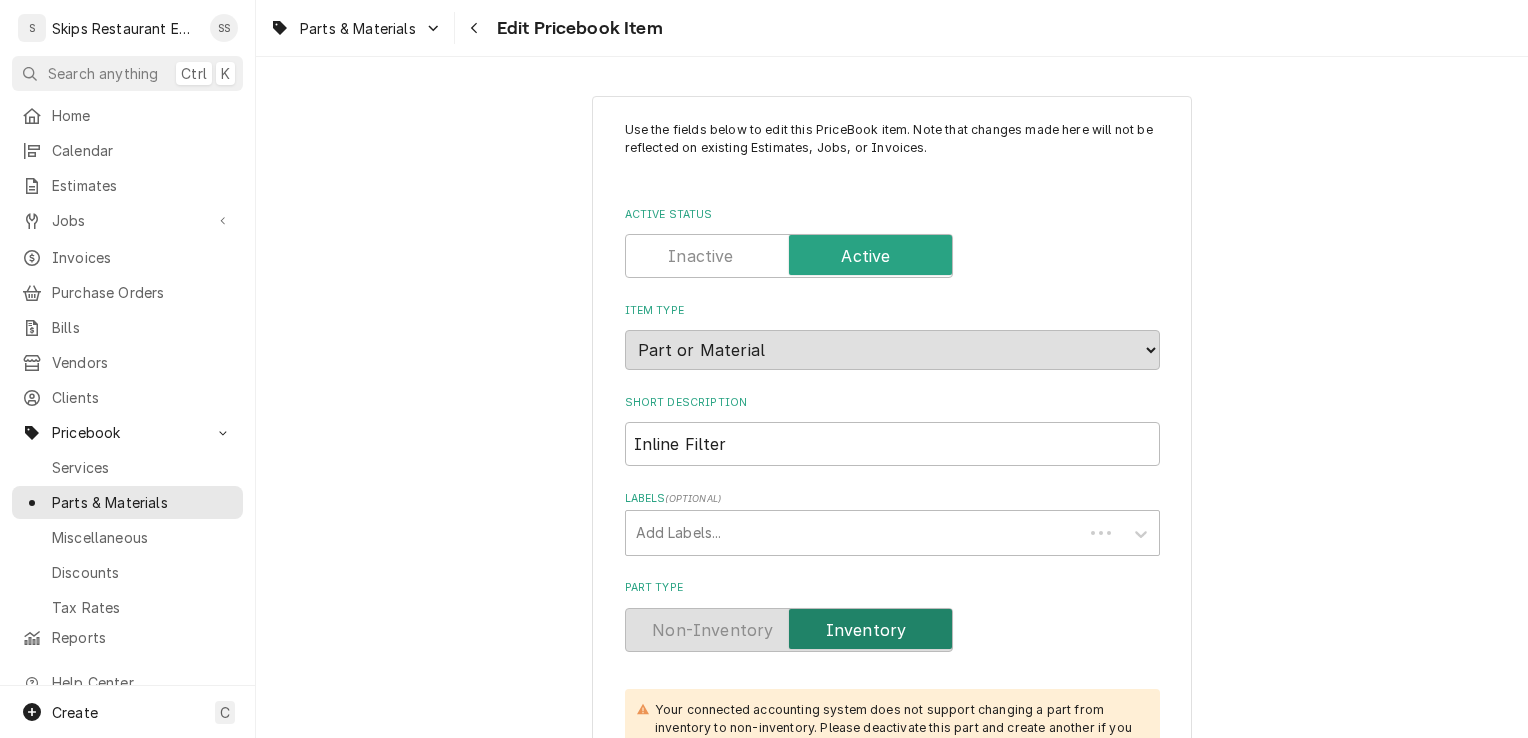 type on "x" 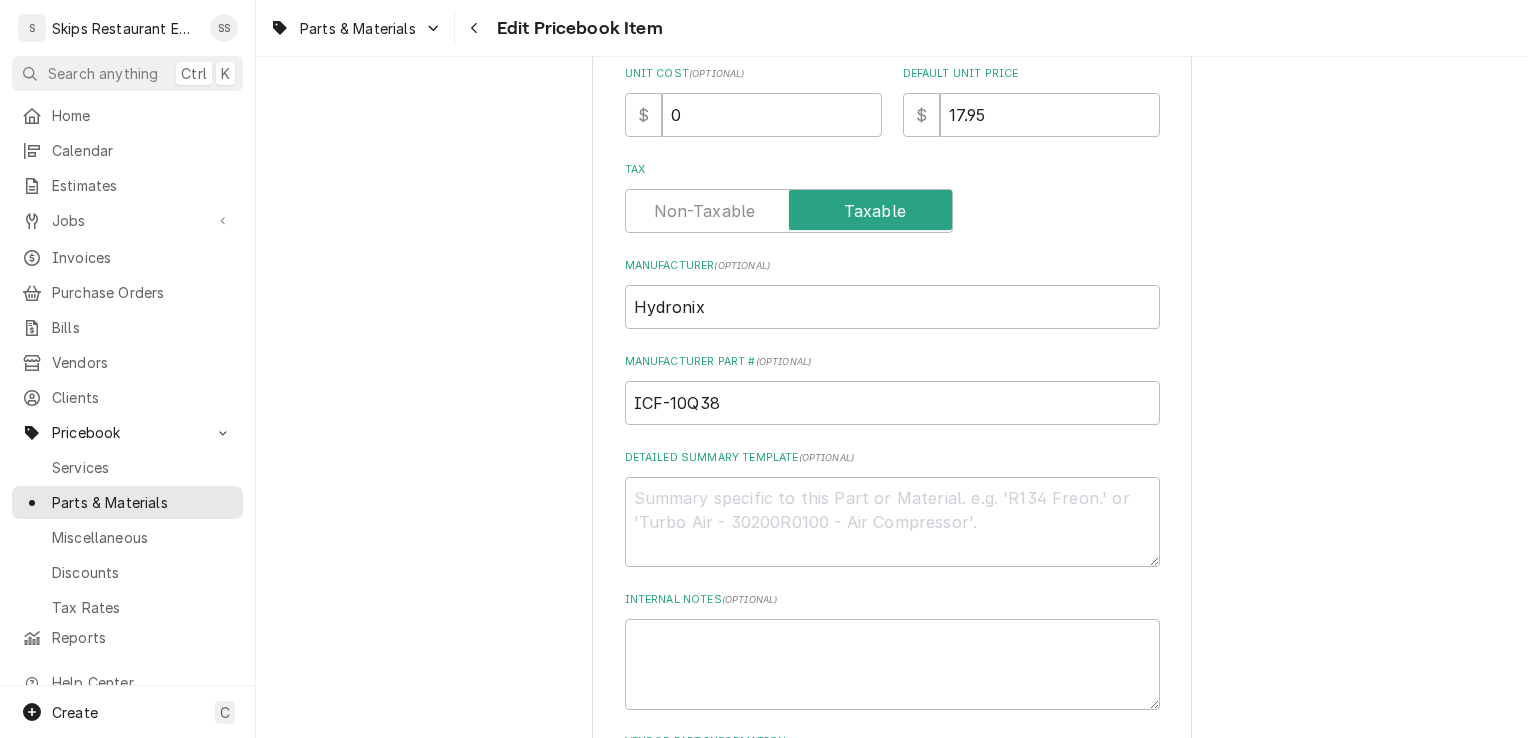 scroll, scrollTop: 837, scrollLeft: 0, axis: vertical 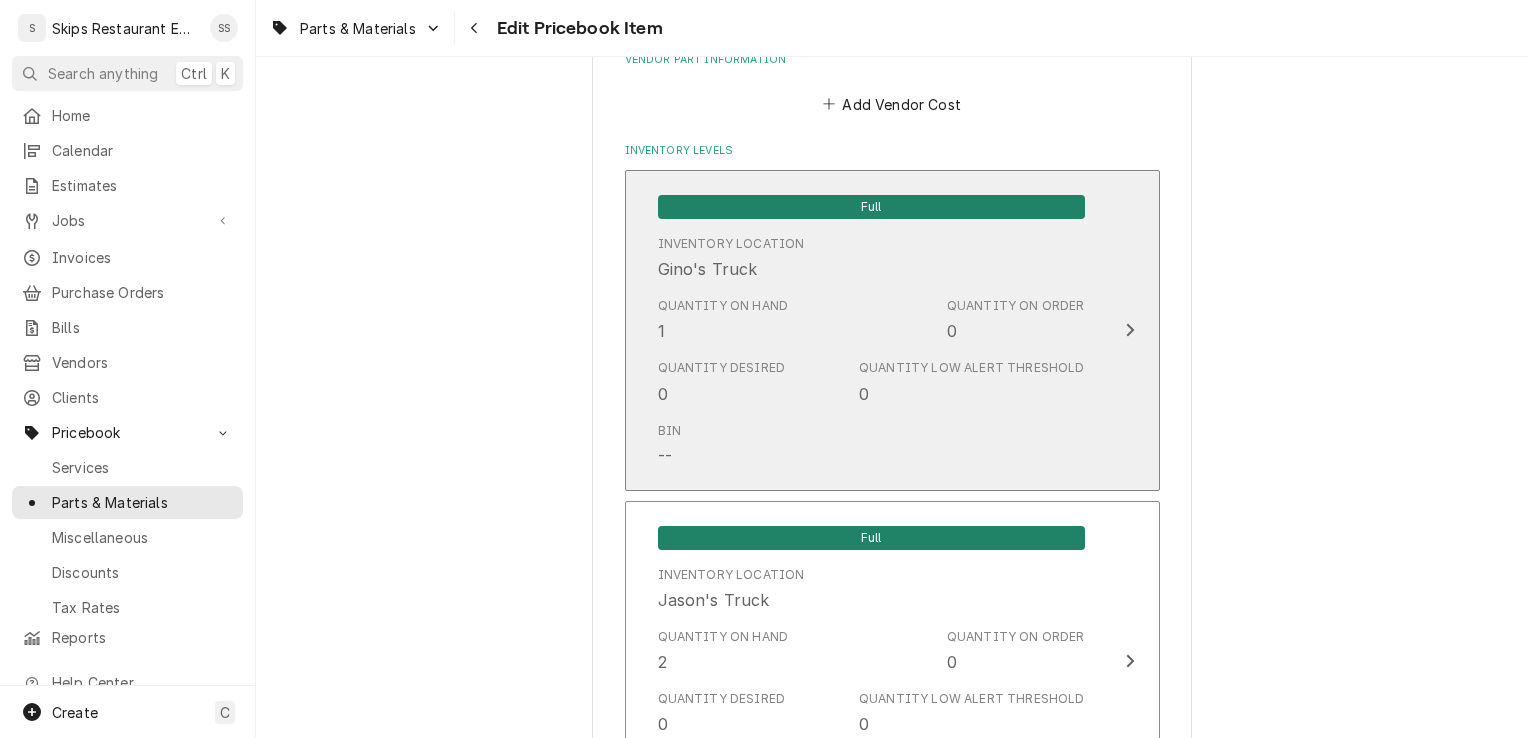 click 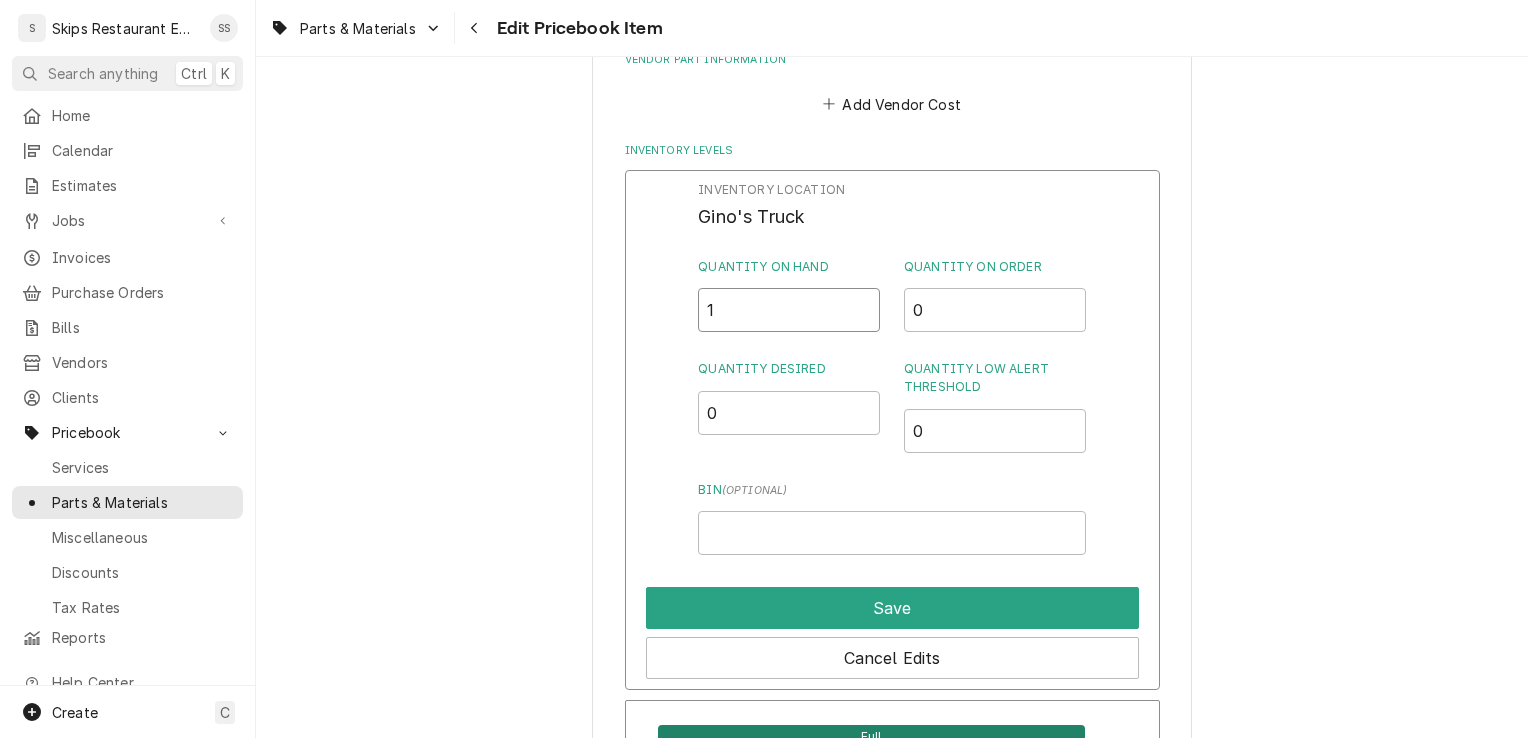 click on "1" at bounding box center (789, 310) 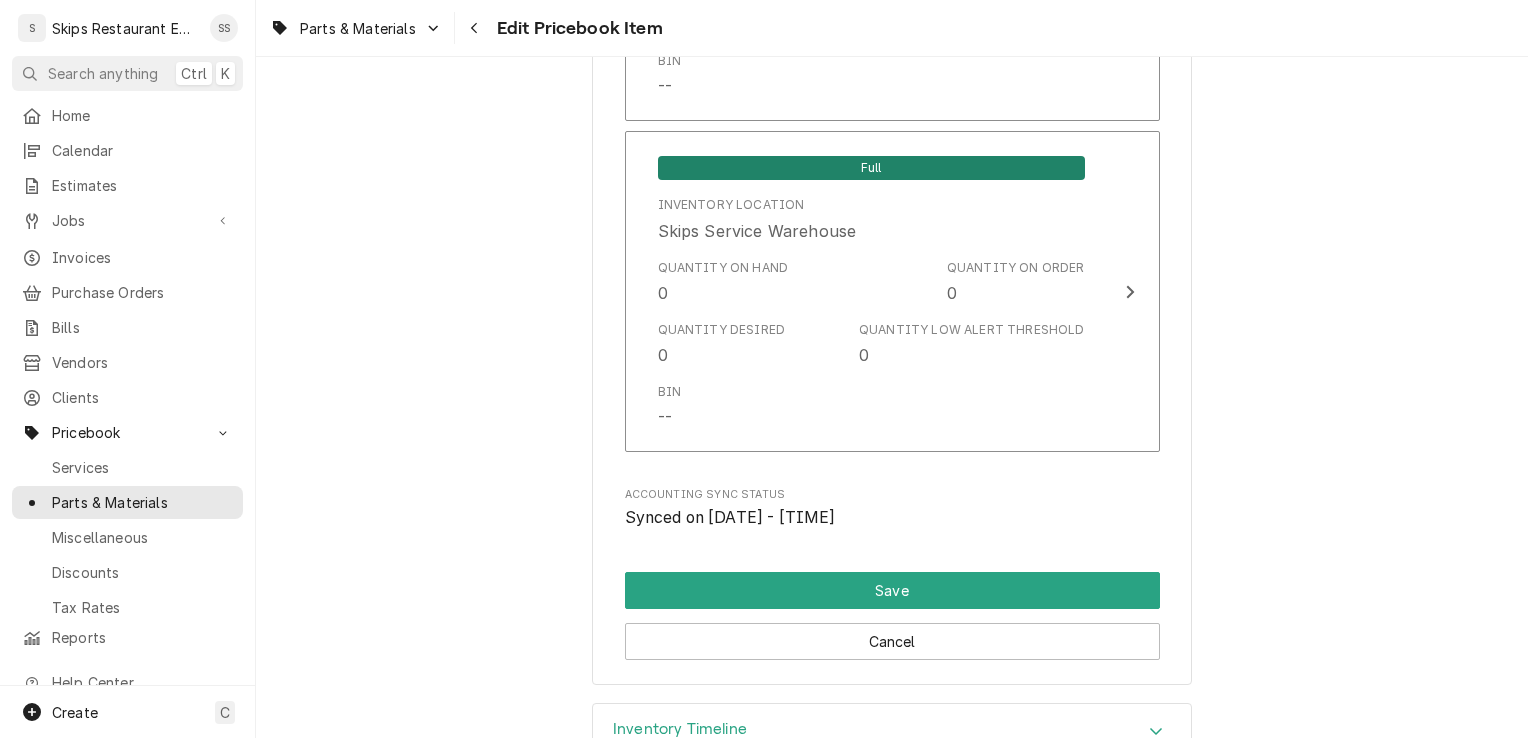scroll, scrollTop: 2316, scrollLeft: 0, axis: vertical 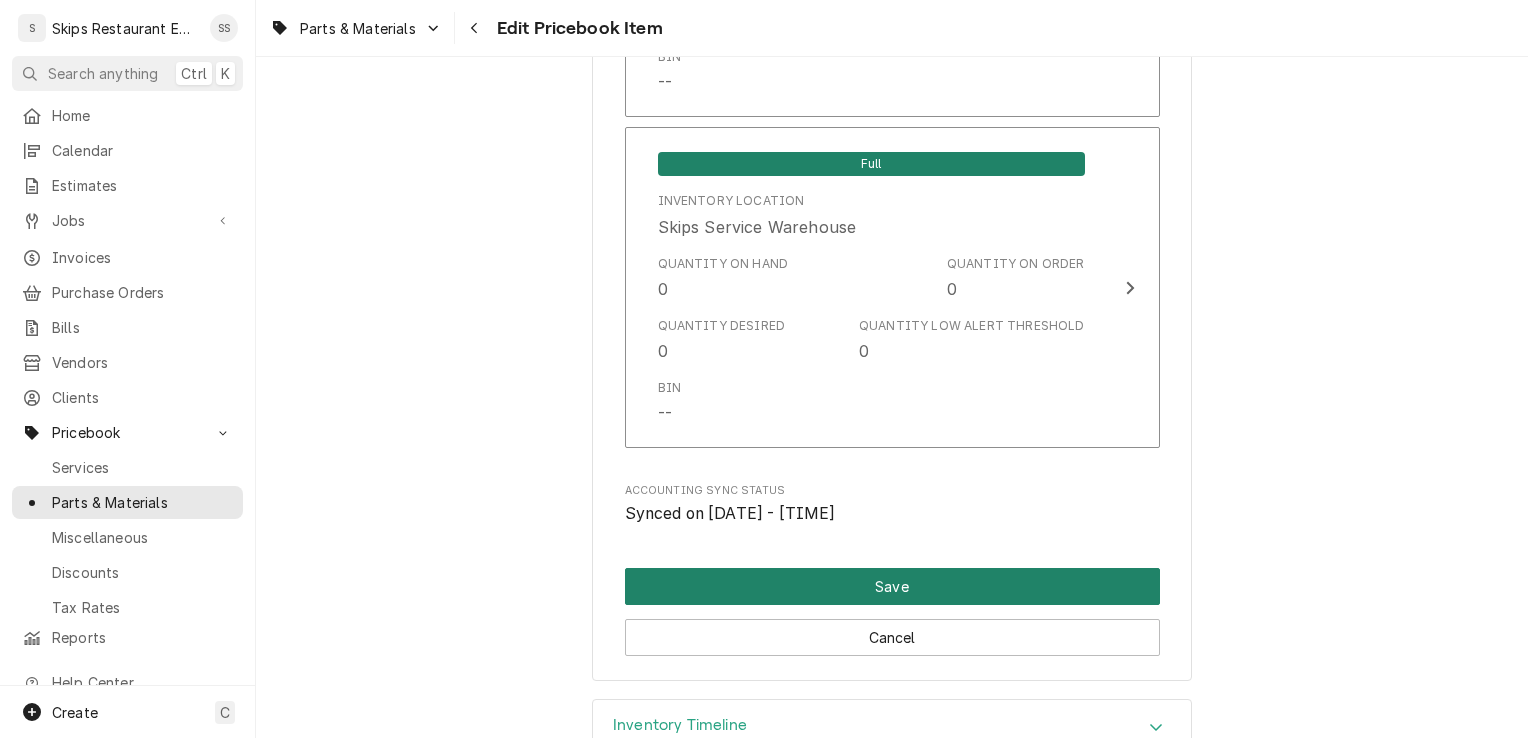 type on "2" 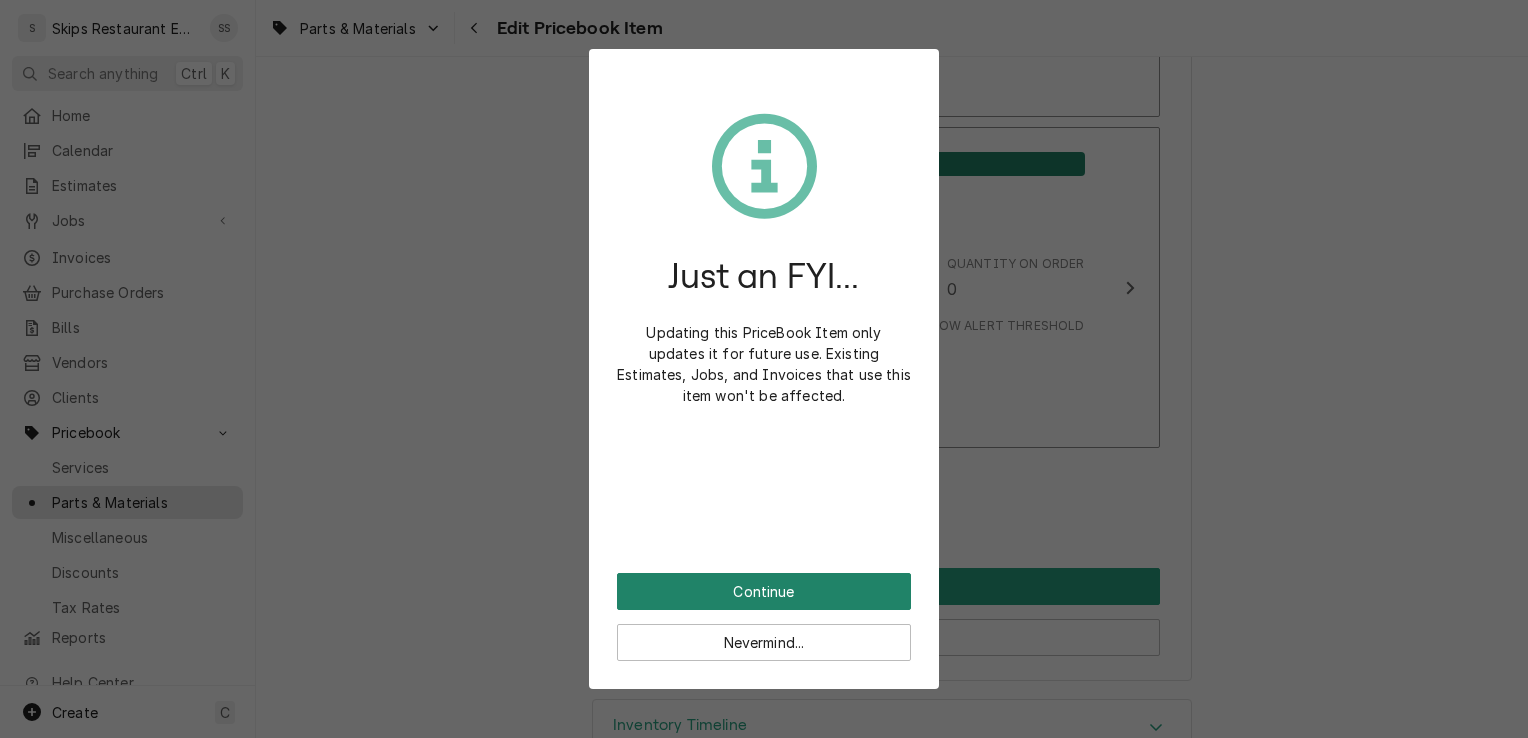 click on "Continue" at bounding box center [764, 591] 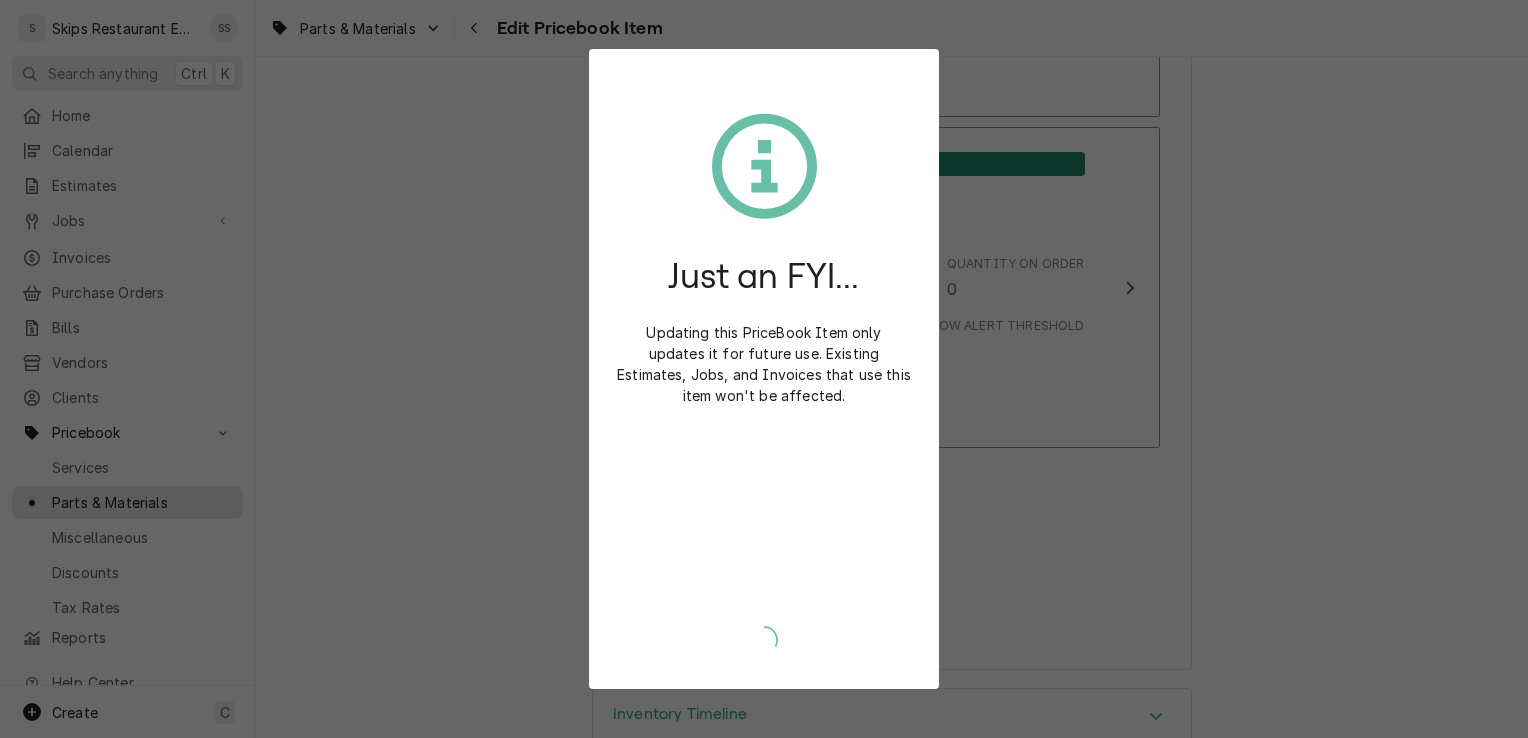 type on "x" 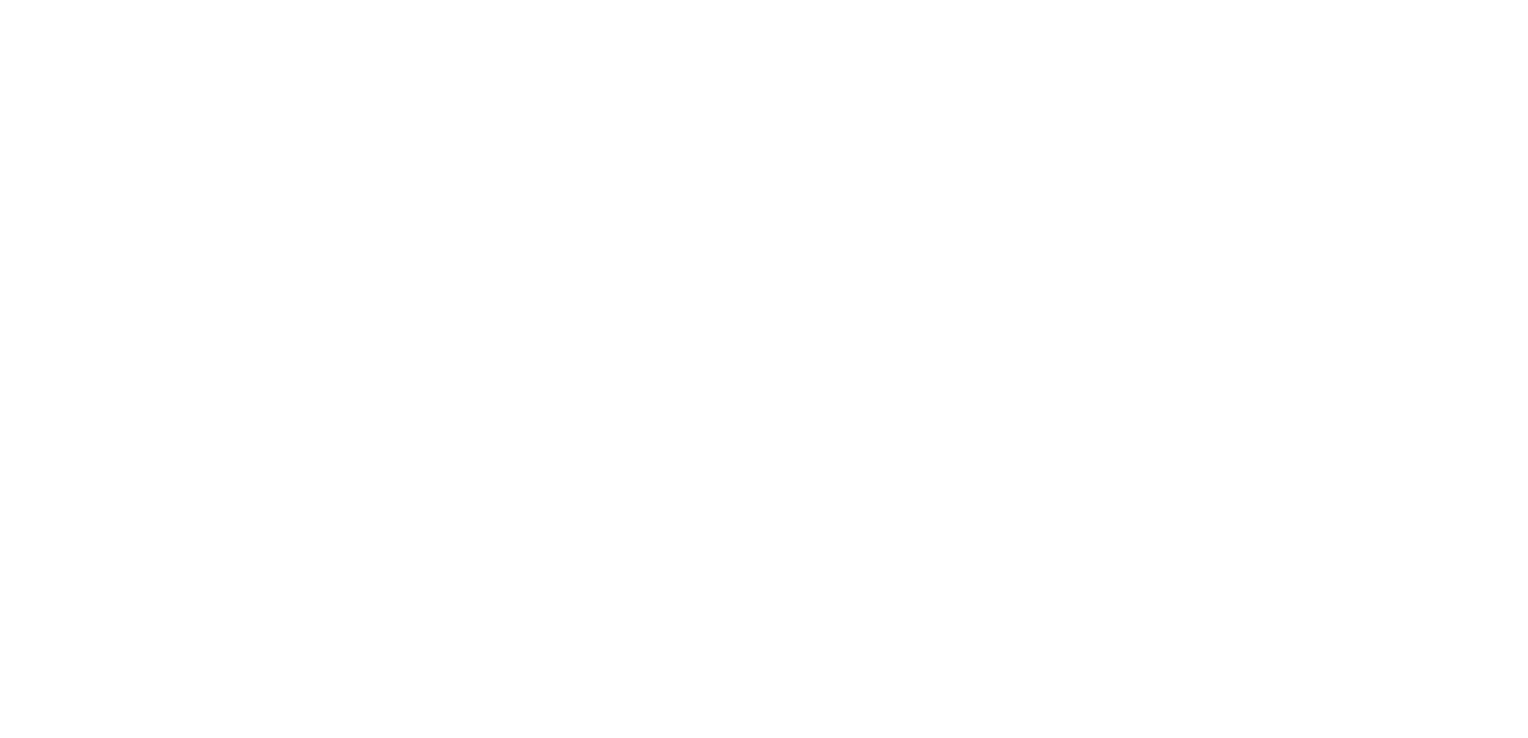 scroll, scrollTop: 0, scrollLeft: 0, axis: both 